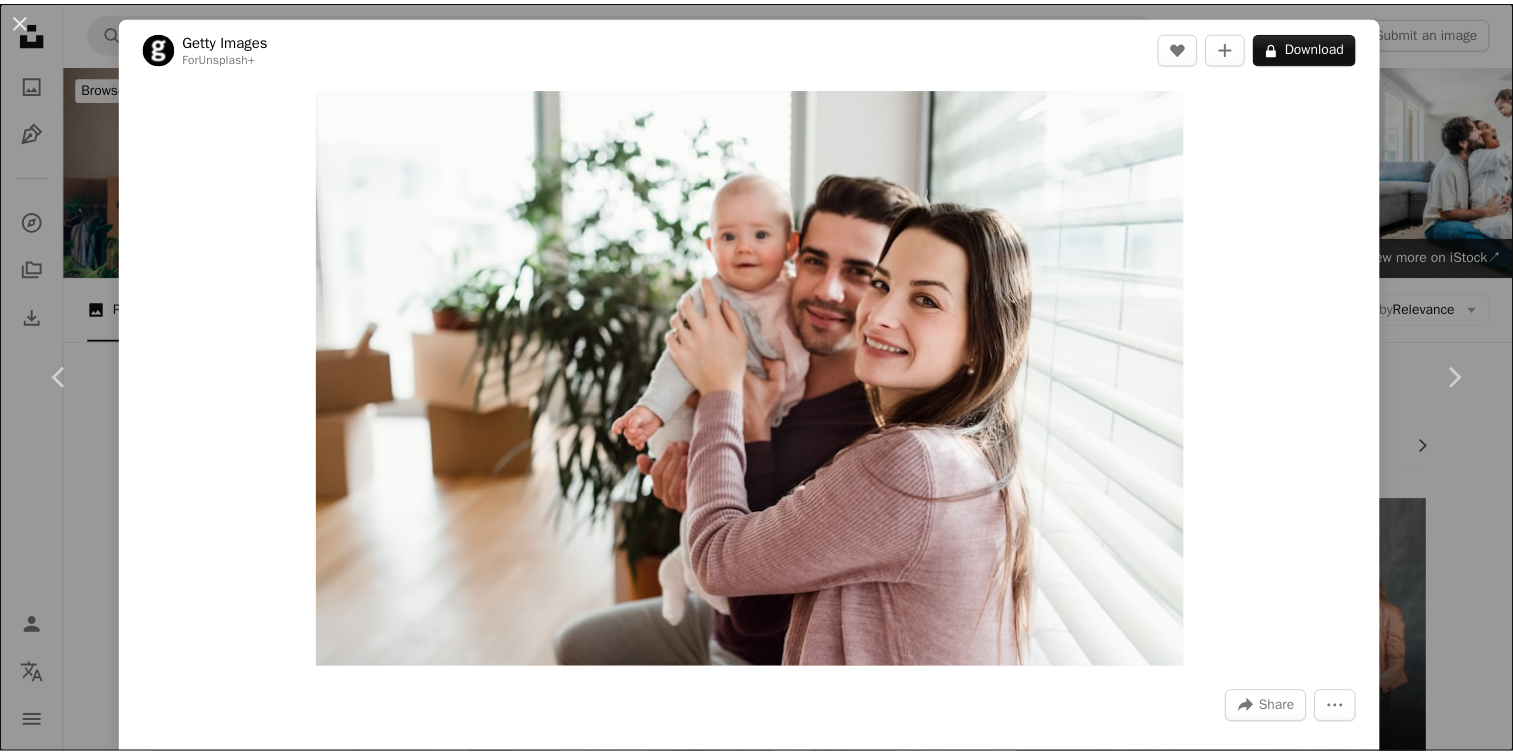 scroll, scrollTop: 7300, scrollLeft: 0, axis: vertical 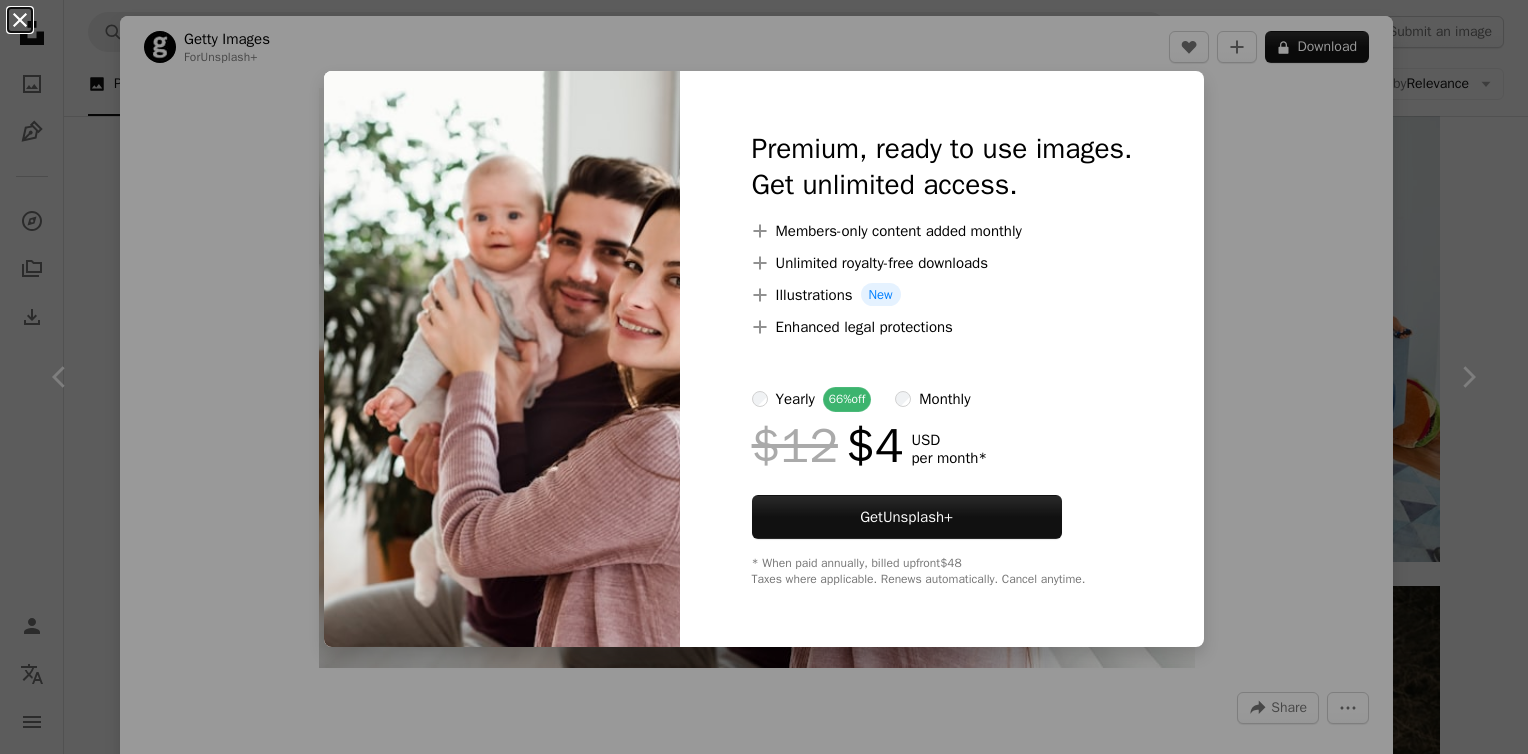 click on "An X shape" at bounding box center [20, 20] 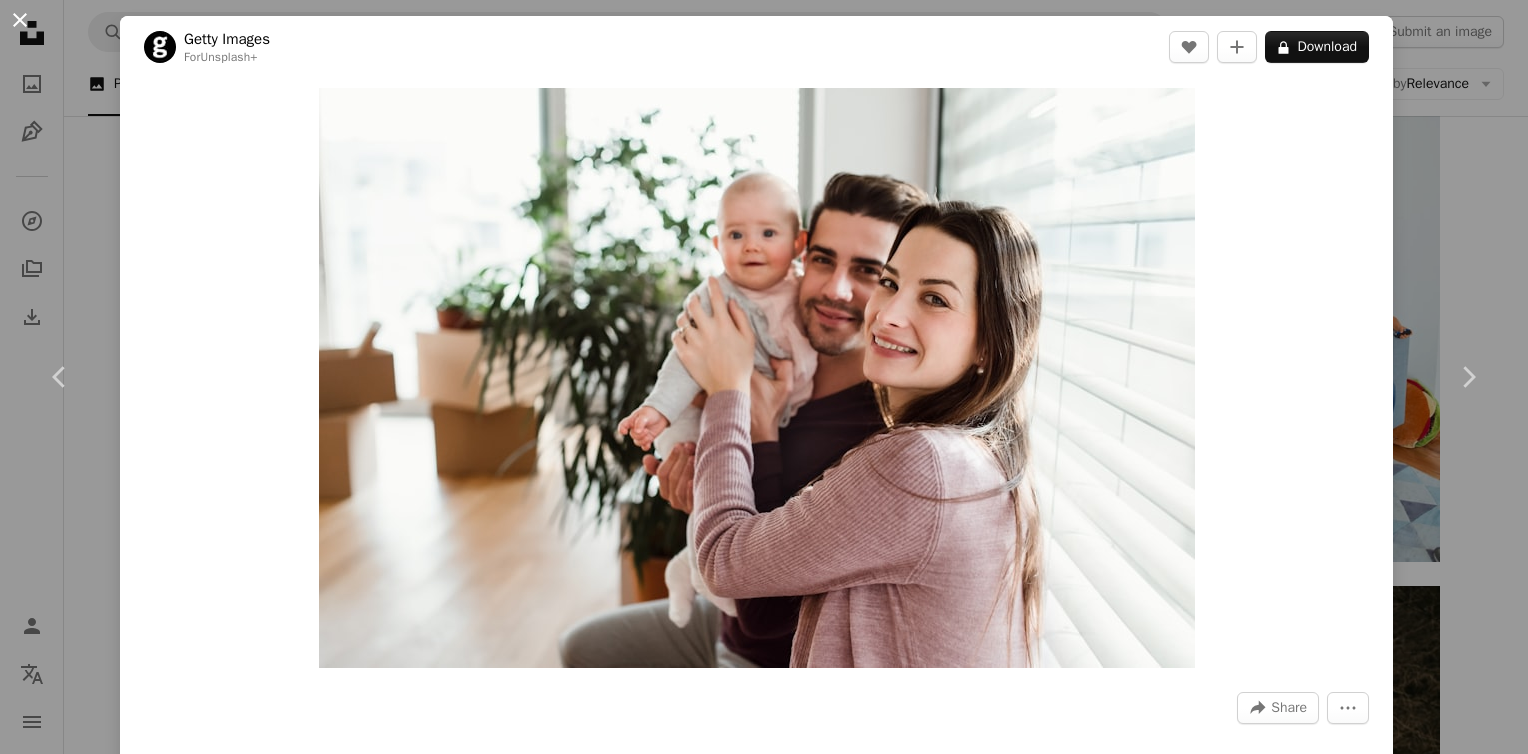 click on "An X shape" at bounding box center (20, 20) 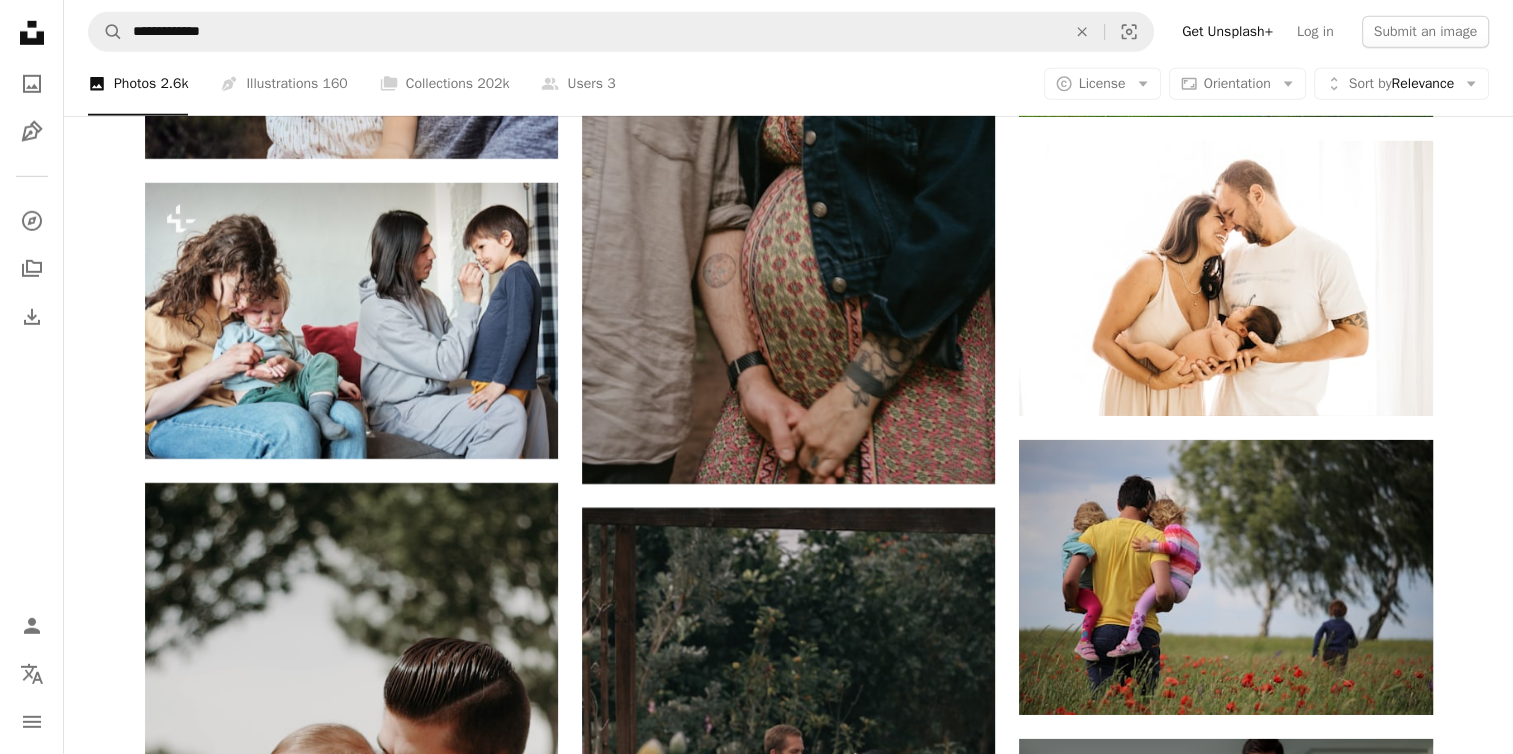 scroll, scrollTop: 6200, scrollLeft: 0, axis: vertical 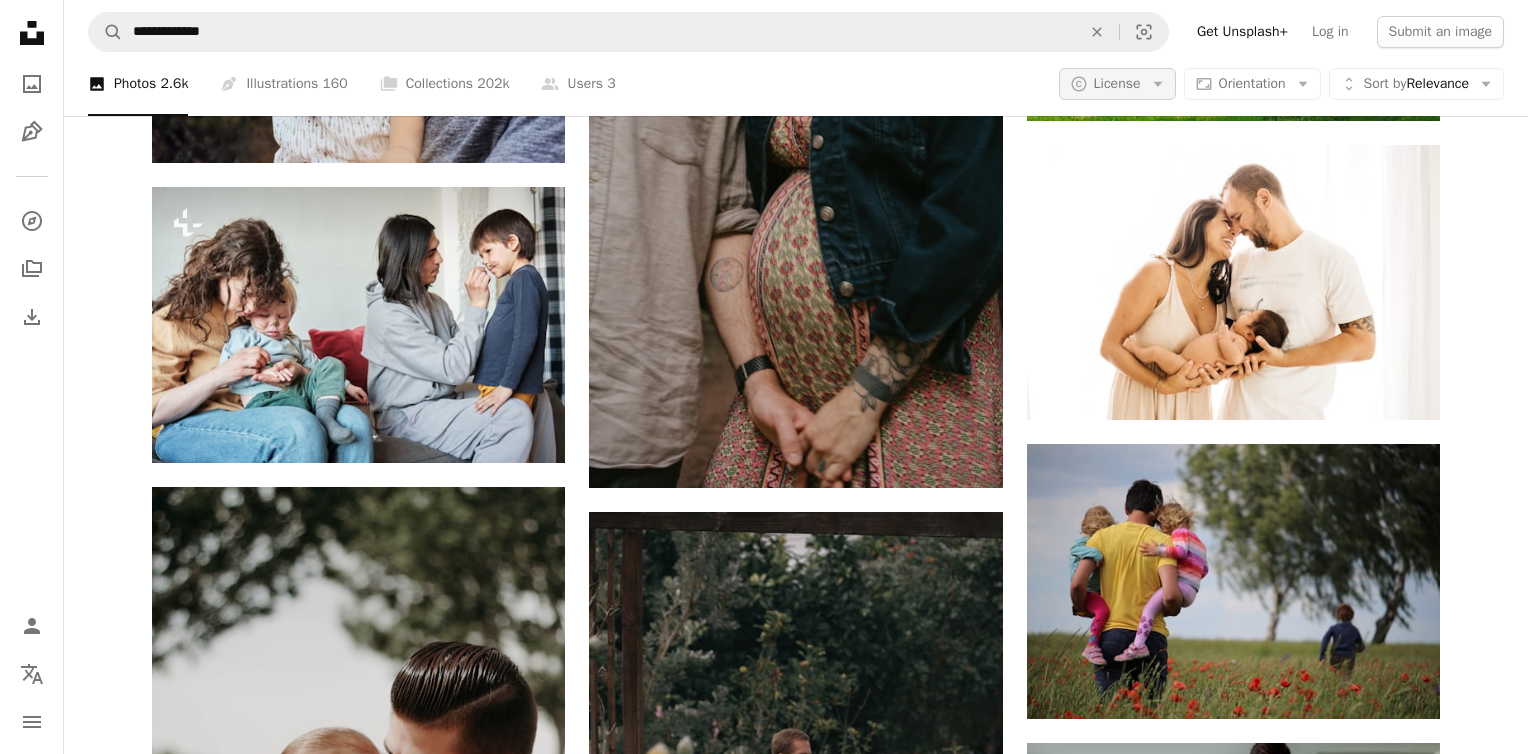 click on "License" at bounding box center (1117, 83) 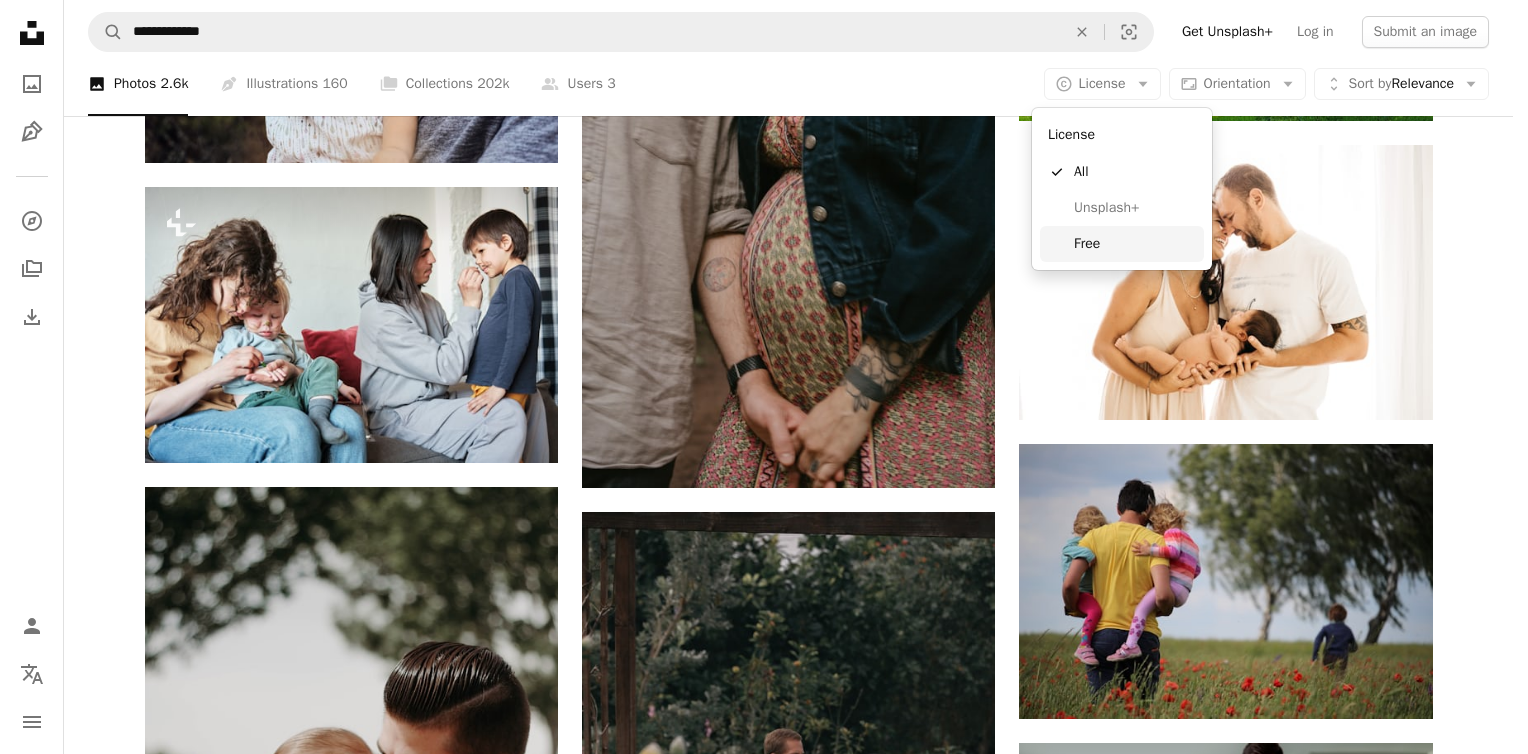 click on "Free" at bounding box center (1135, 244) 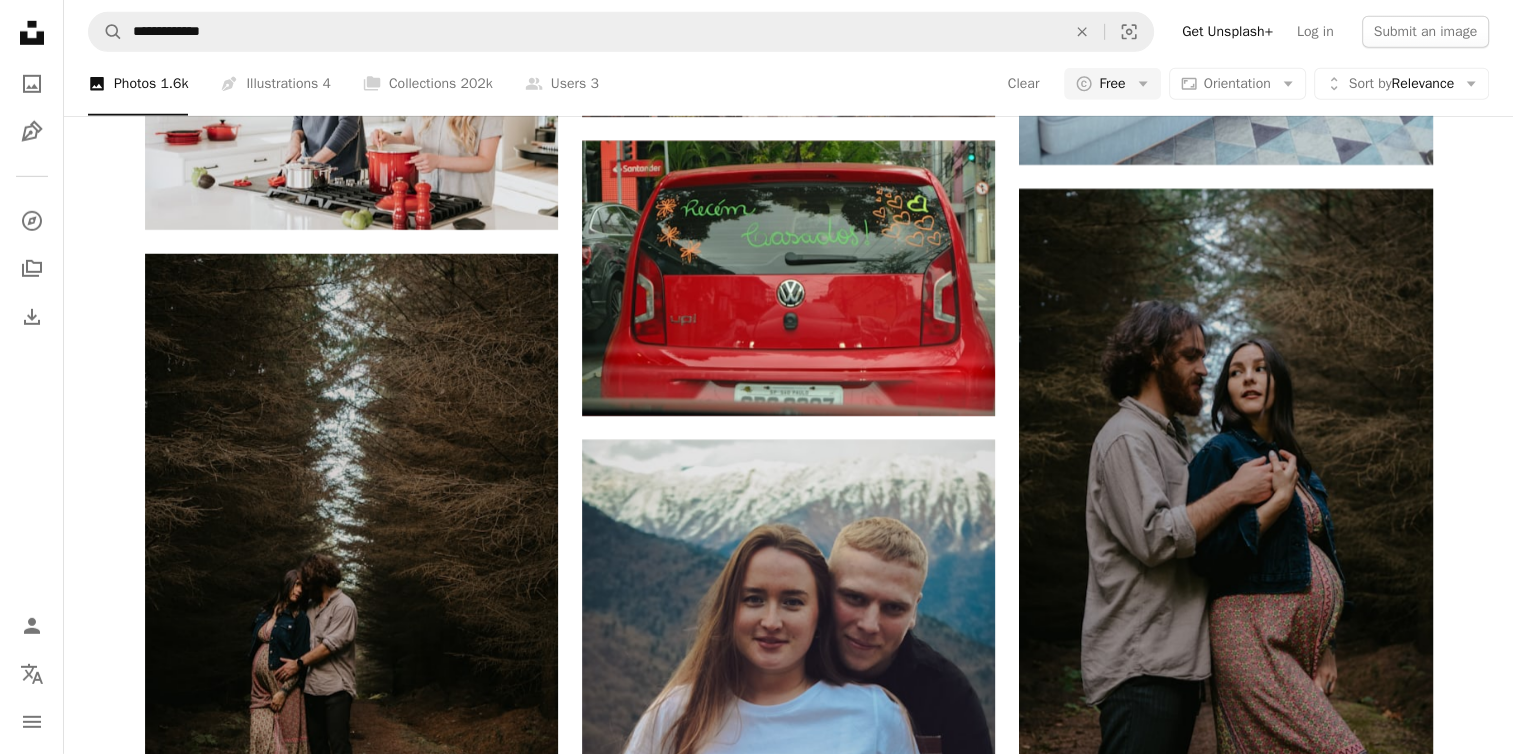 scroll, scrollTop: 11500, scrollLeft: 0, axis: vertical 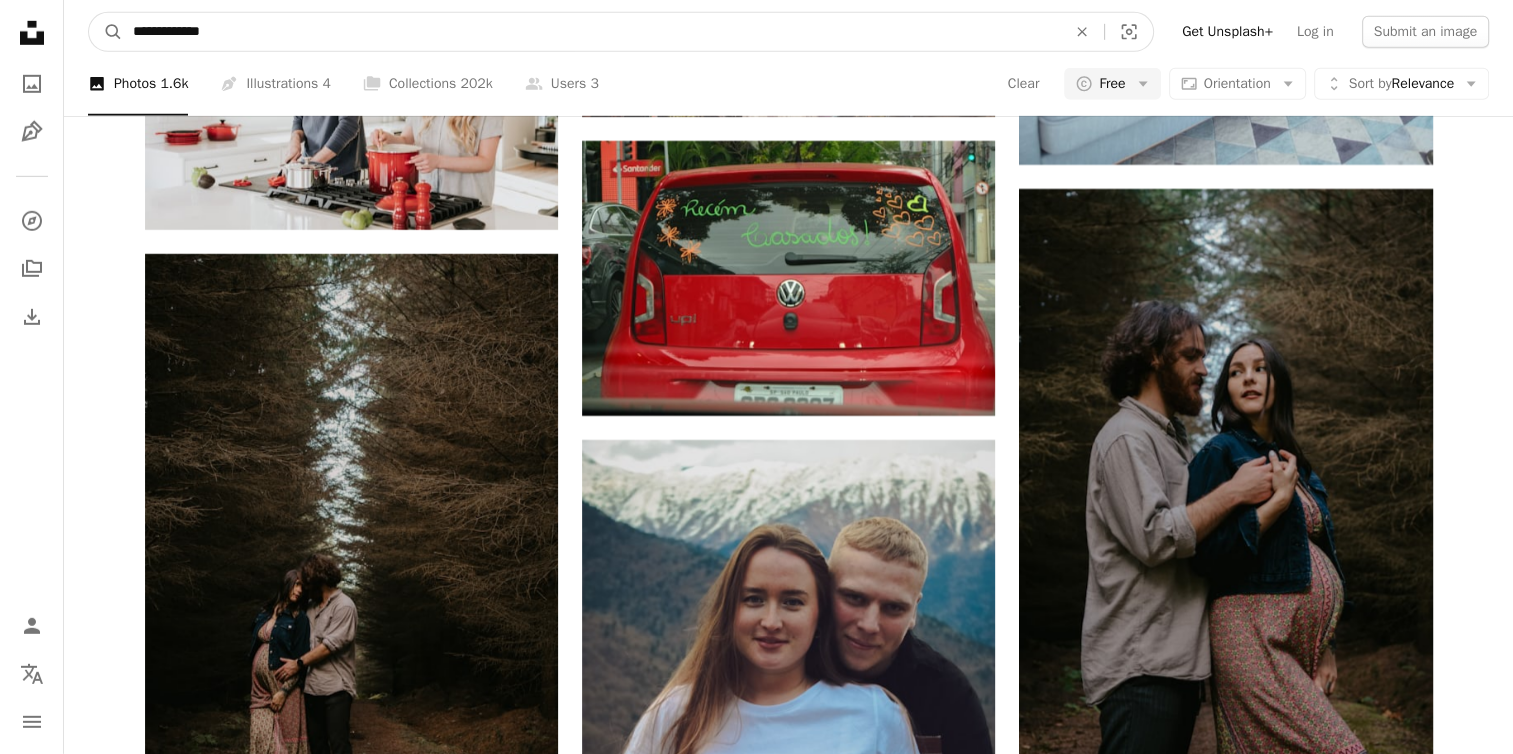click on "**********" at bounding box center (591, 32) 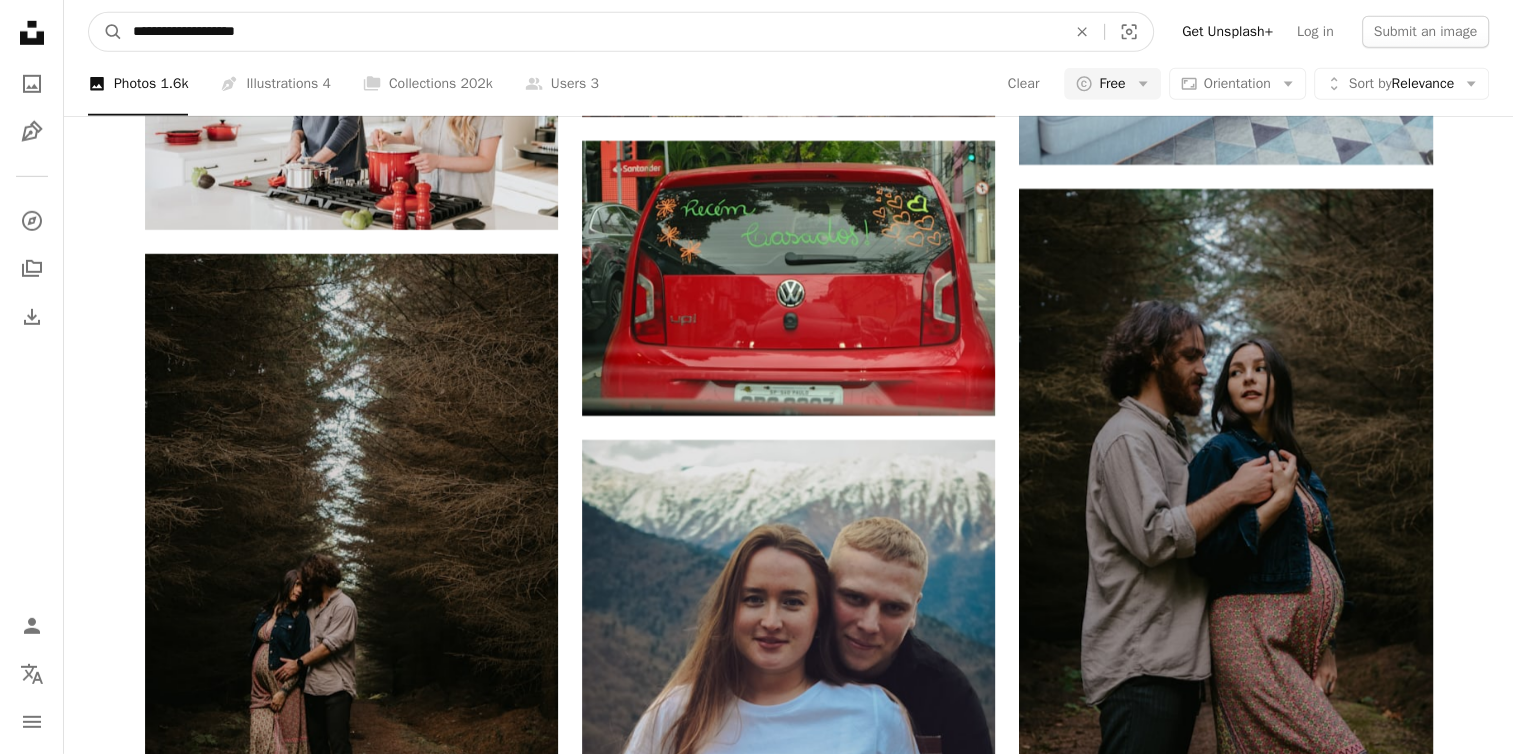 type on "**********" 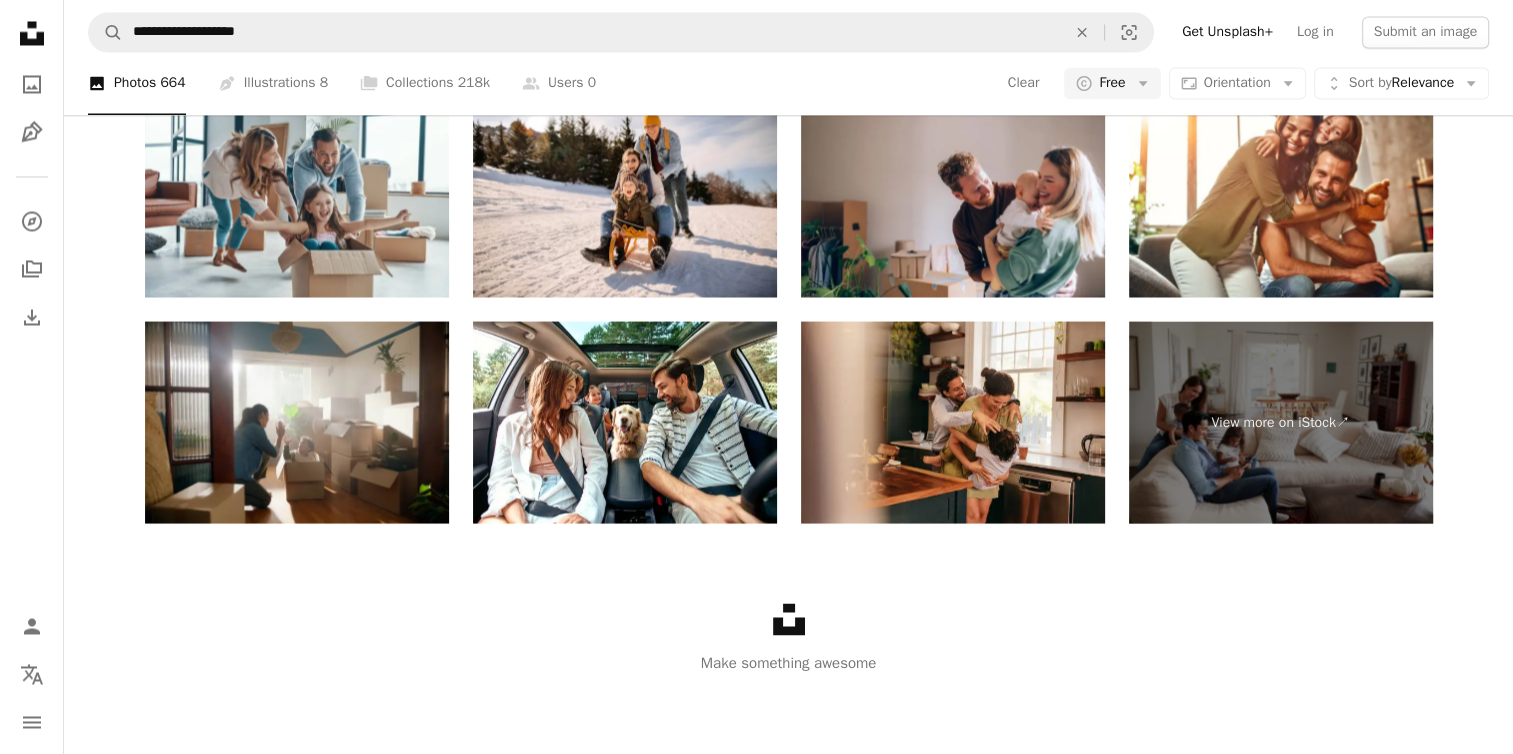 scroll, scrollTop: 3200, scrollLeft: 0, axis: vertical 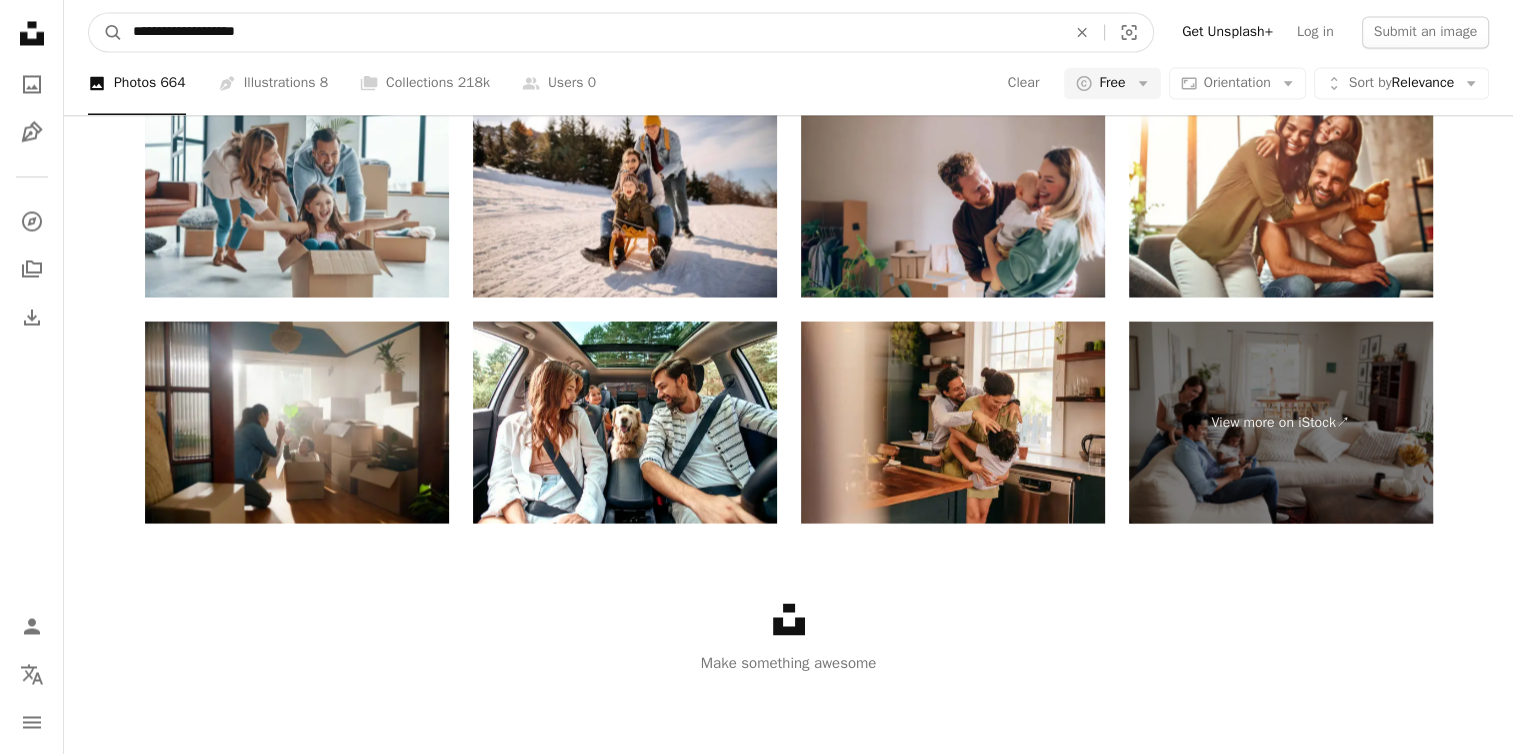 drag, startPoint x: 320, startPoint y: 30, endPoint x: 265, endPoint y: 39, distance: 55.7315 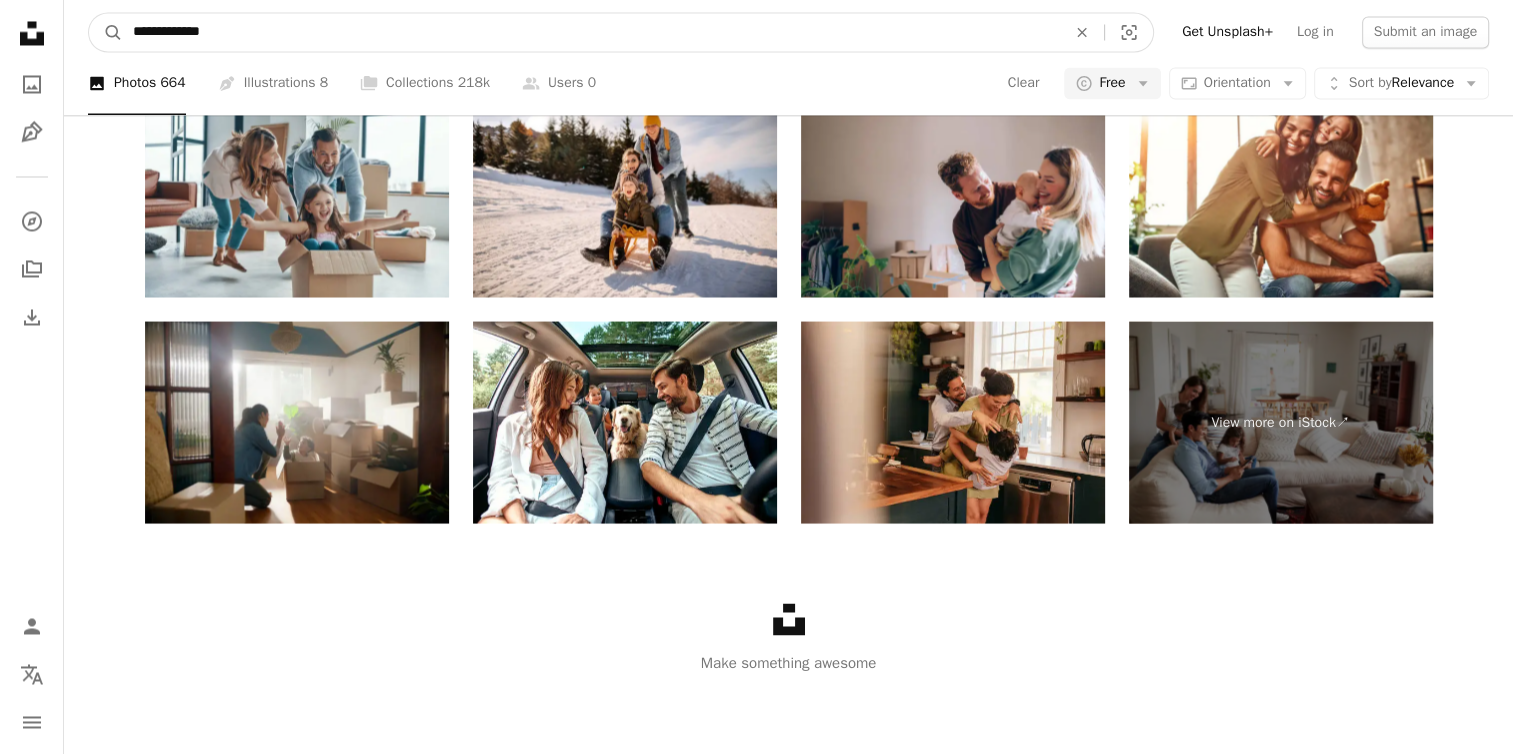 type on "**********" 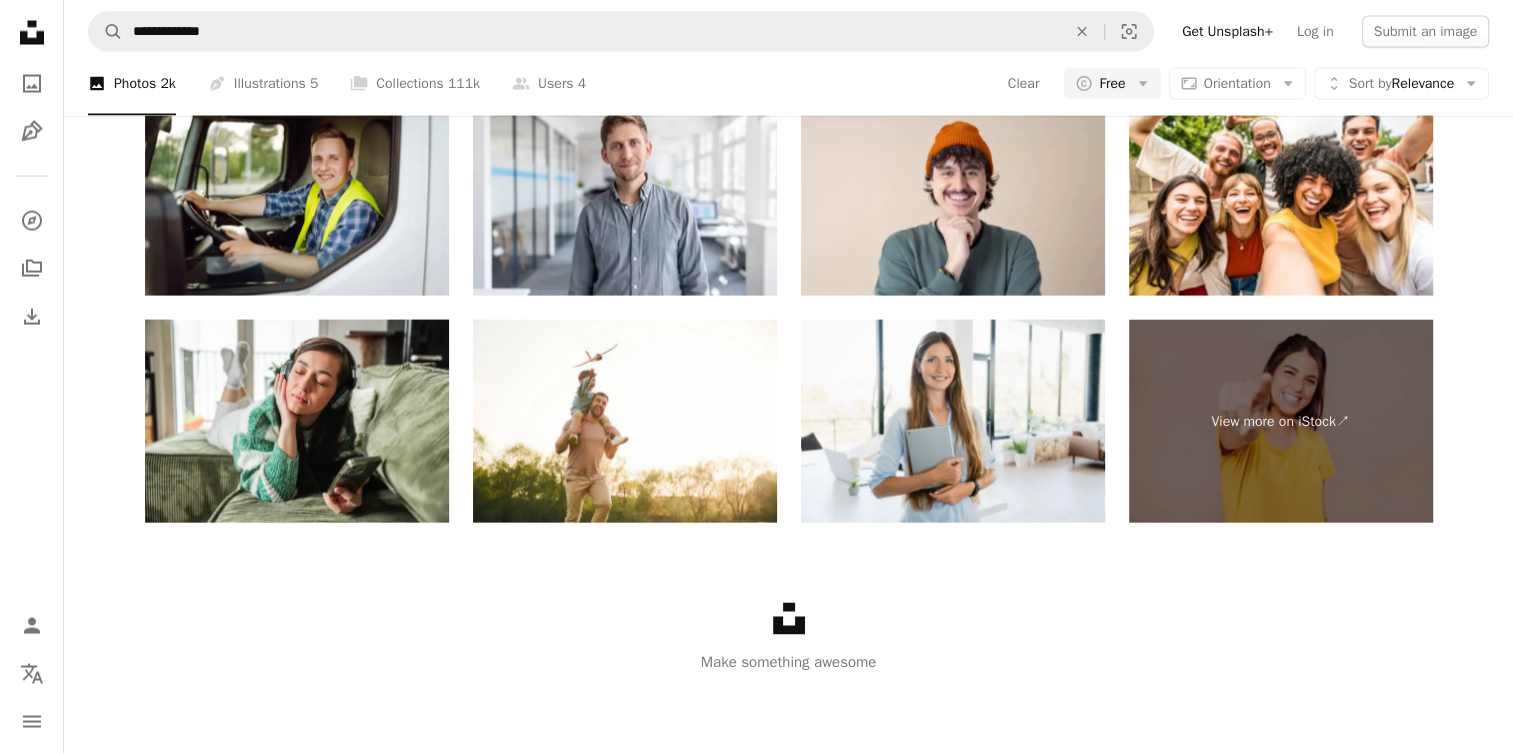 scroll, scrollTop: 2200, scrollLeft: 0, axis: vertical 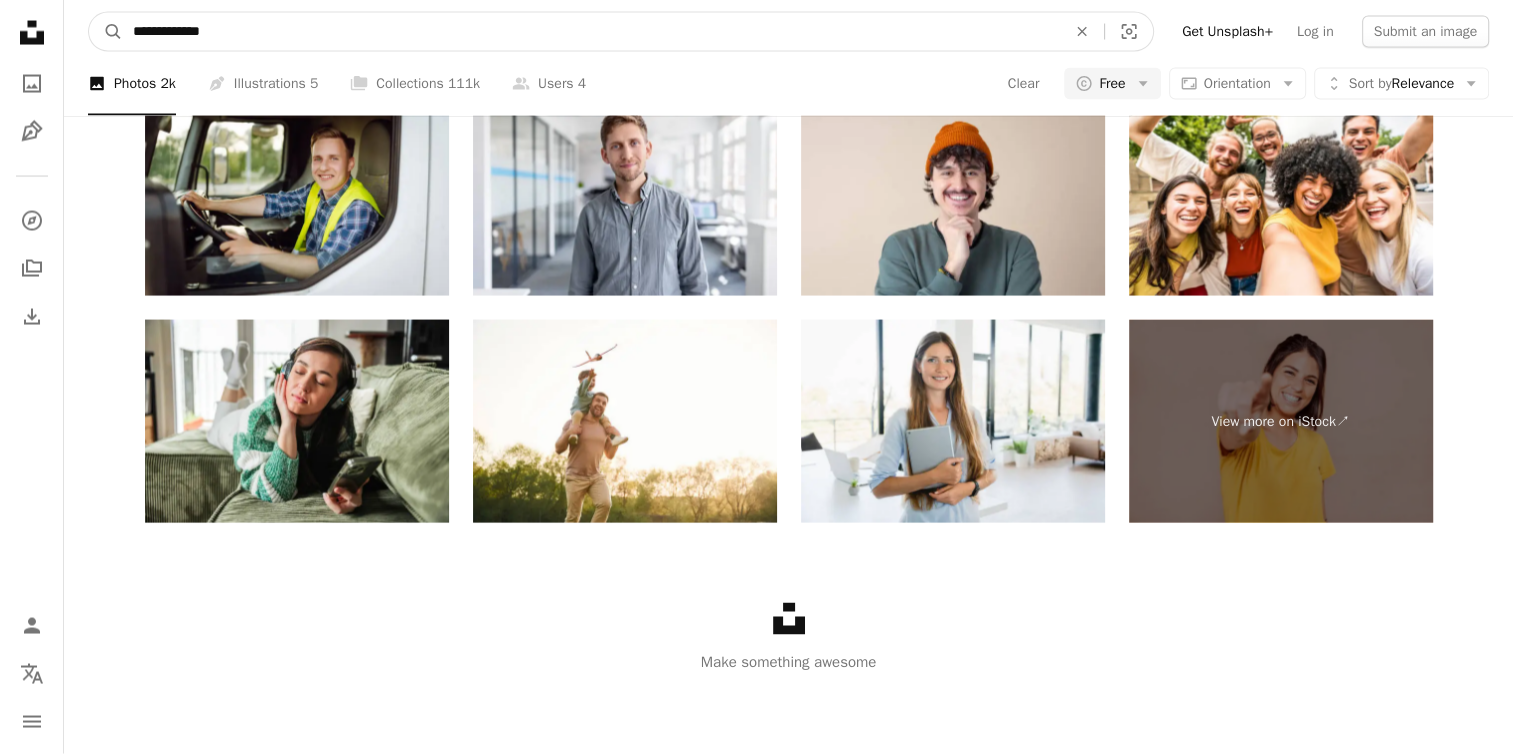 drag, startPoint x: 176, startPoint y: 34, endPoint x: 259, endPoint y: 37, distance: 83.0542 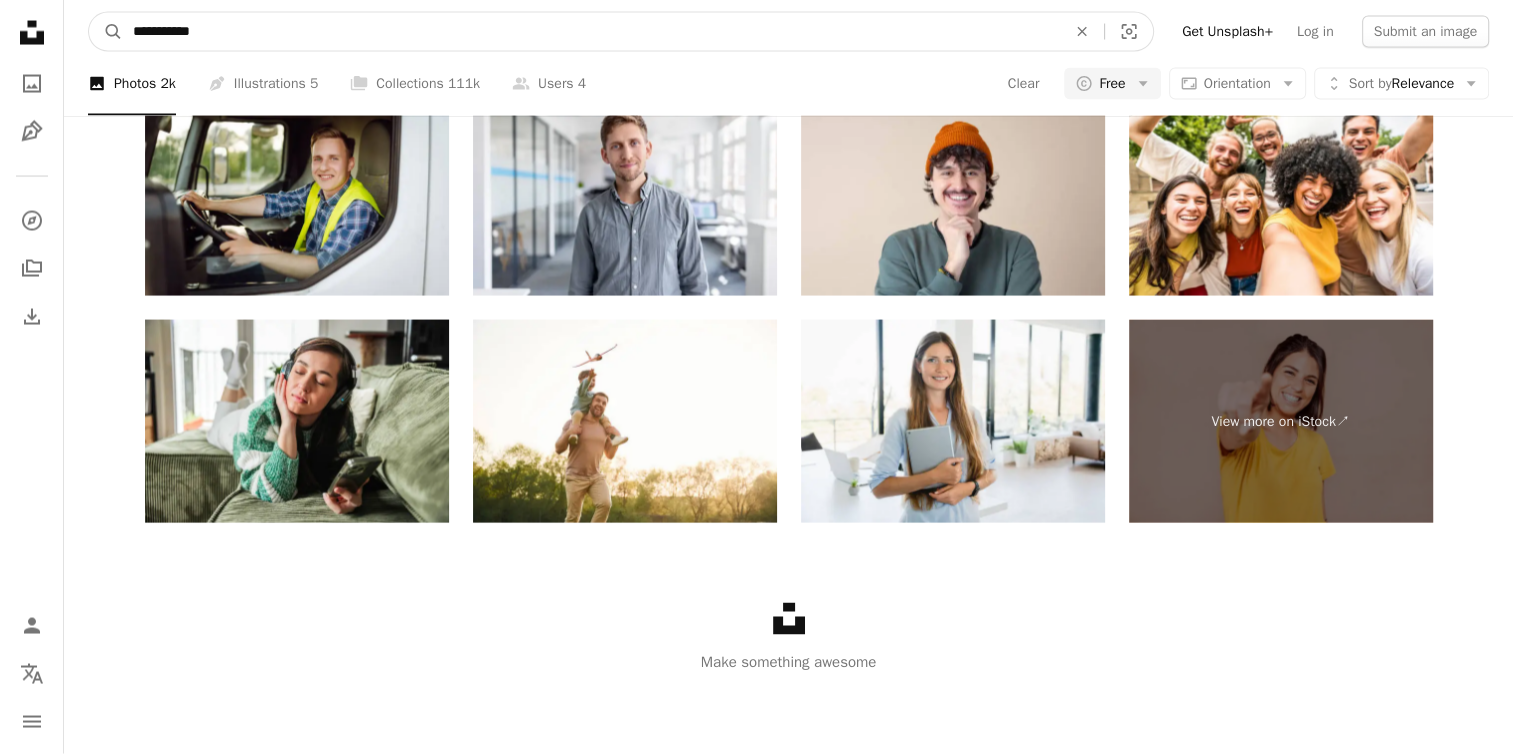 type on "**********" 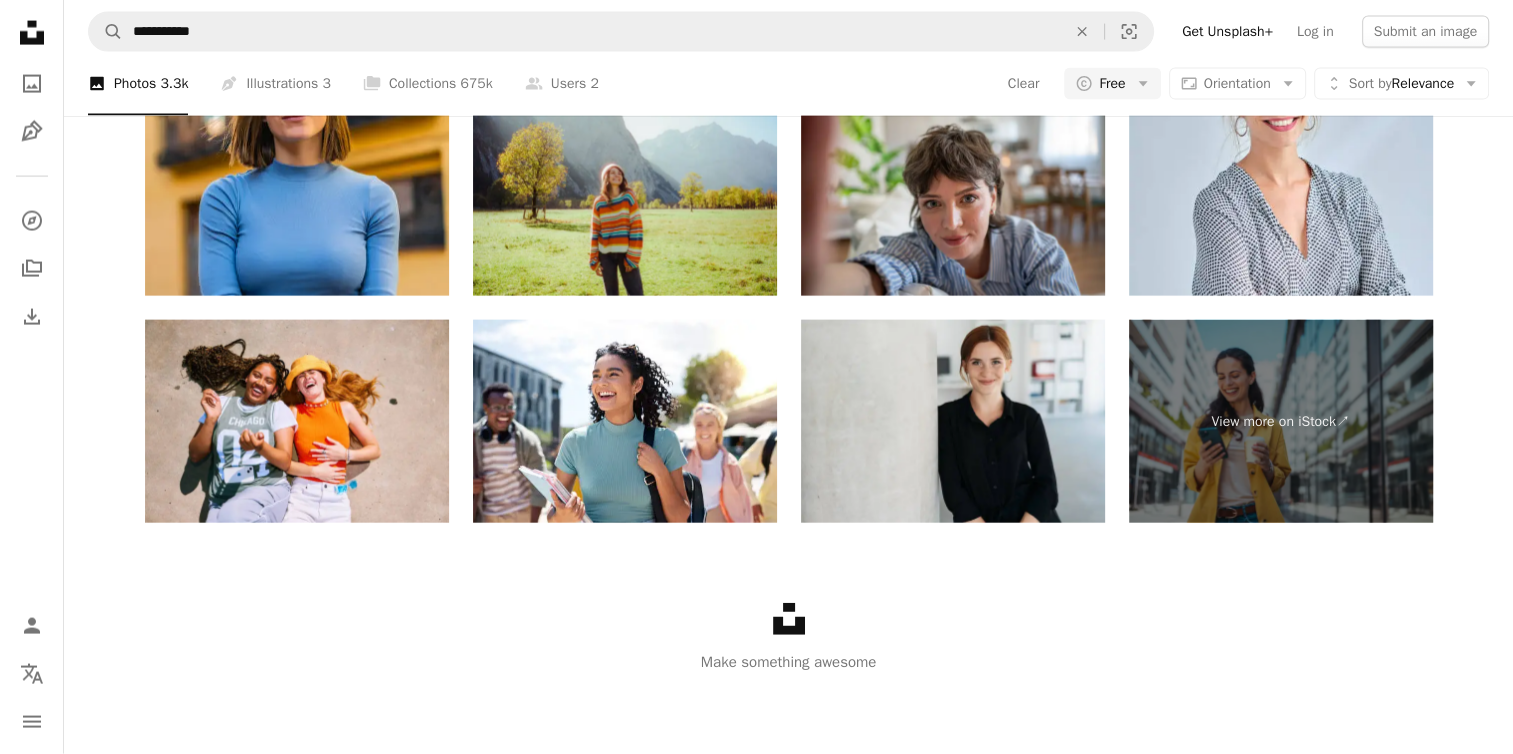 scroll, scrollTop: 3900, scrollLeft: 0, axis: vertical 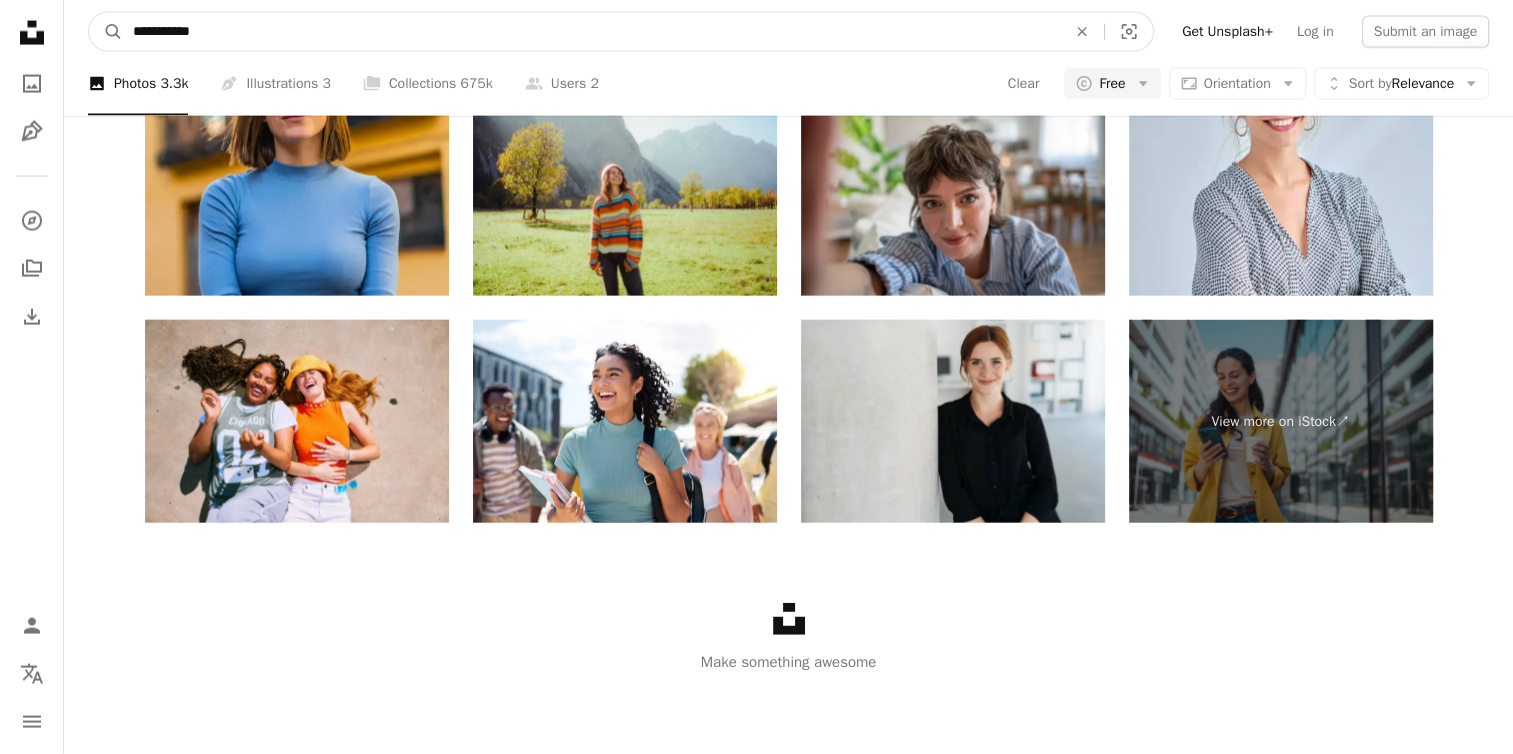 drag, startPoint x: 173, startPoint y: 31, endPoint x: 252, endPoint y: 35, distance: 79.101204 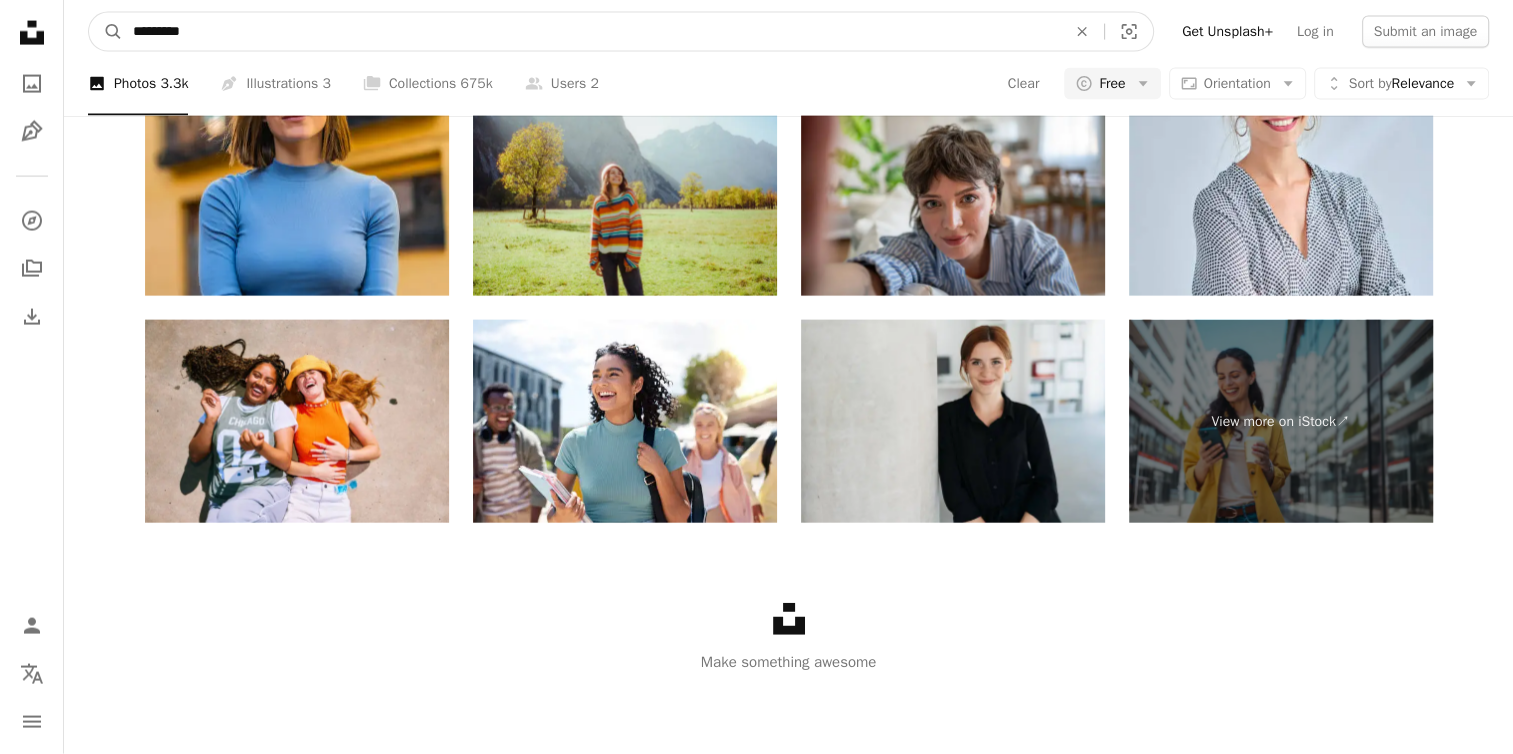 type on "*********" 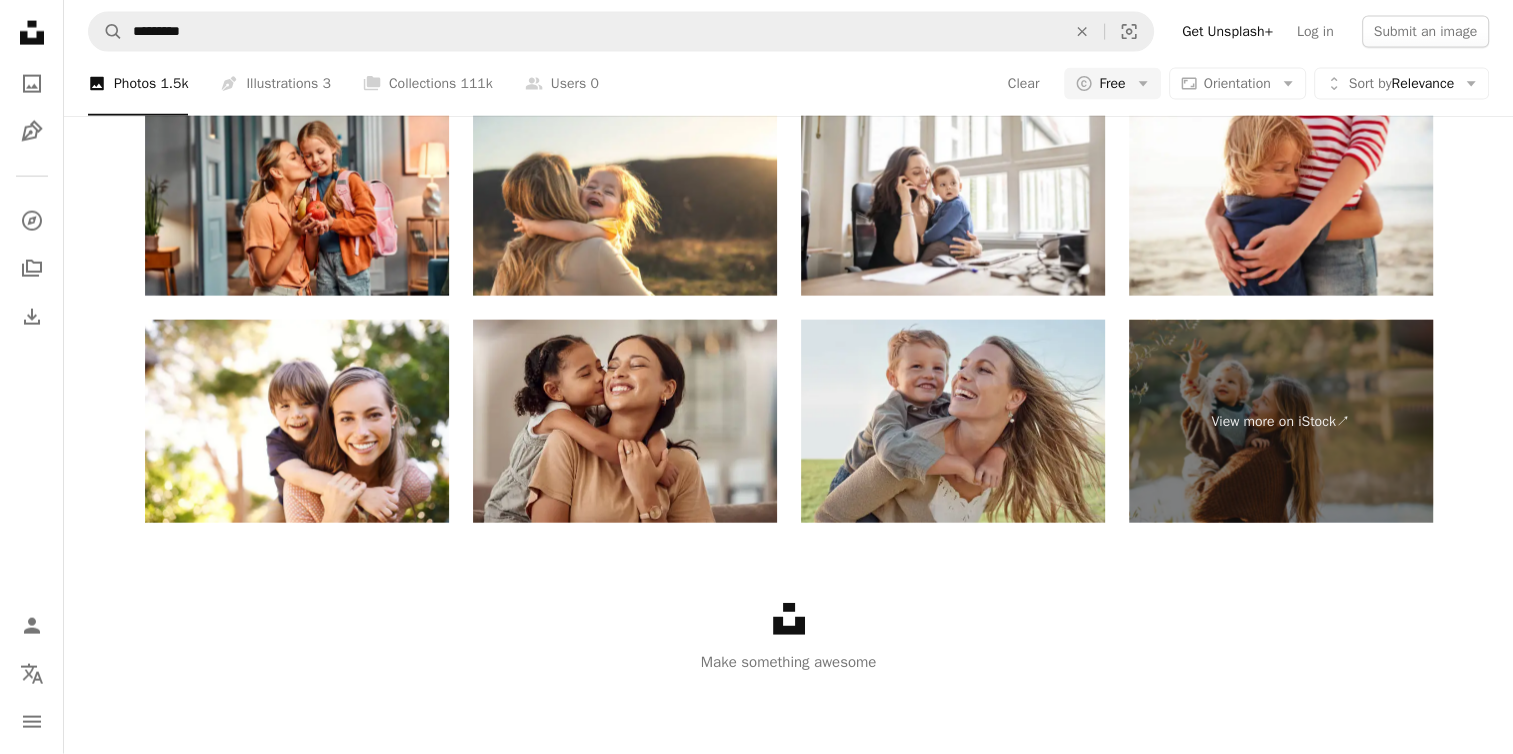 scroll, scrollTop: 4200, scrollLeft: 0, axis: vertical 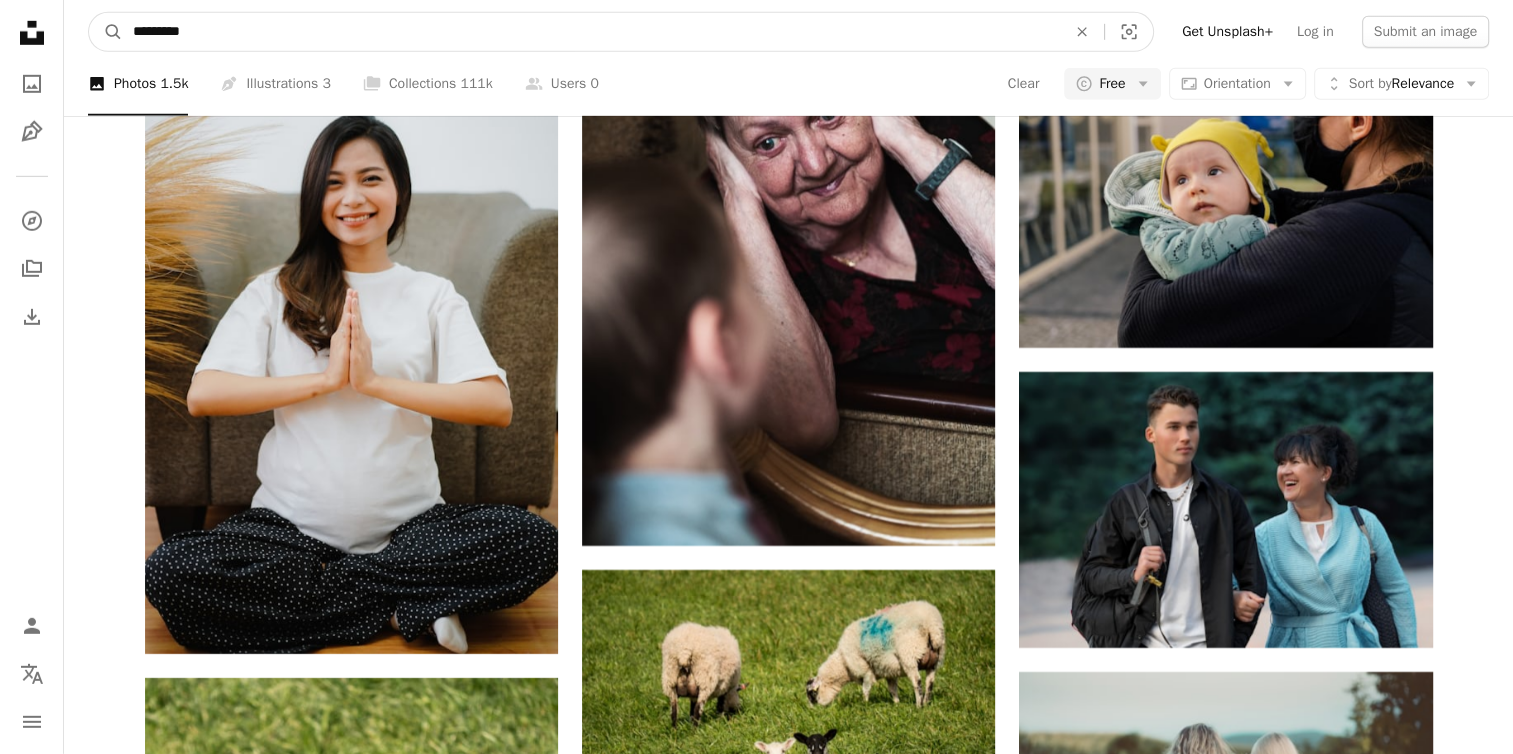 drag, startPoint x: 176, startPoint y: 34, endPoint x: 313, endPoint y: 25, distance: 137.2953 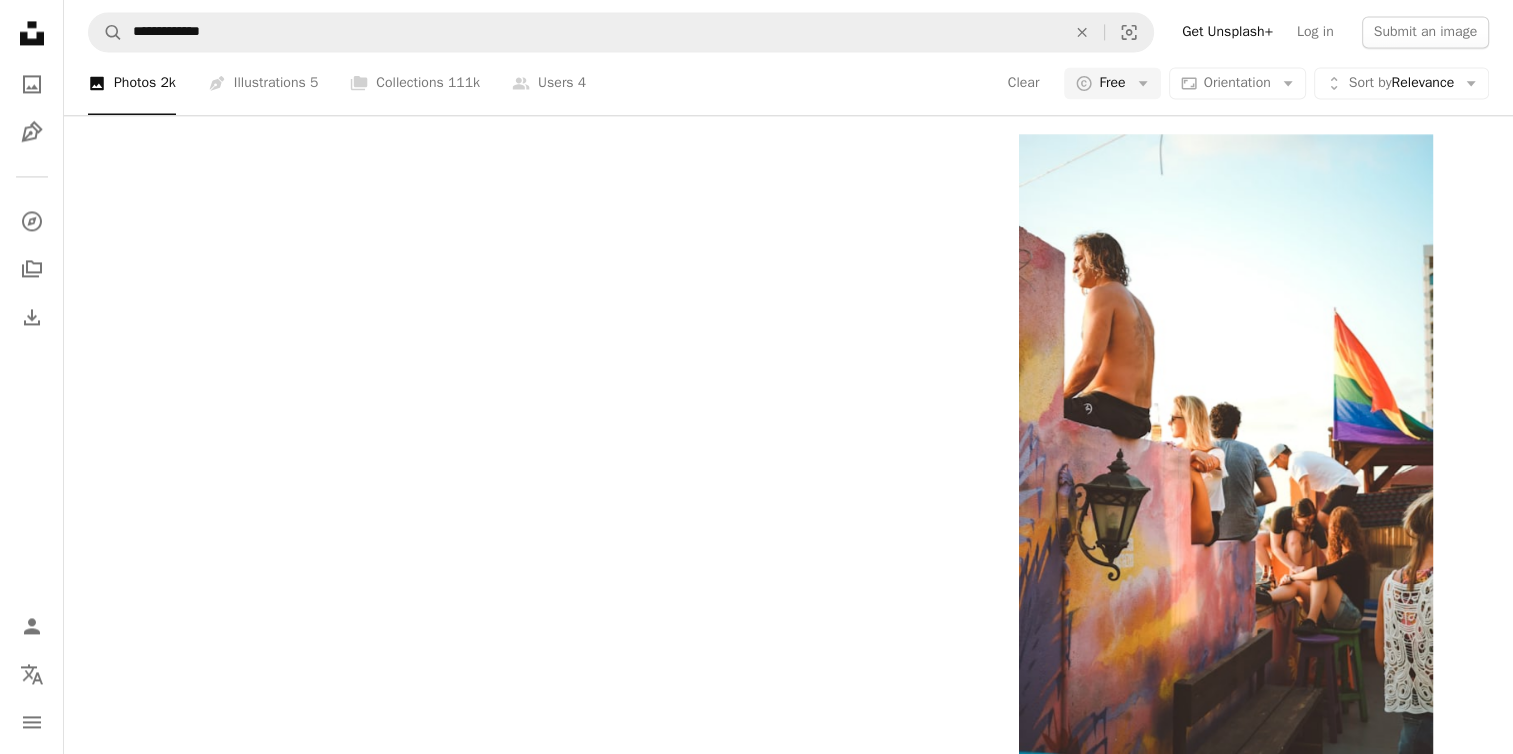 scroll, scrollTop: 2200, scrollLeft: 0, axis: vertical 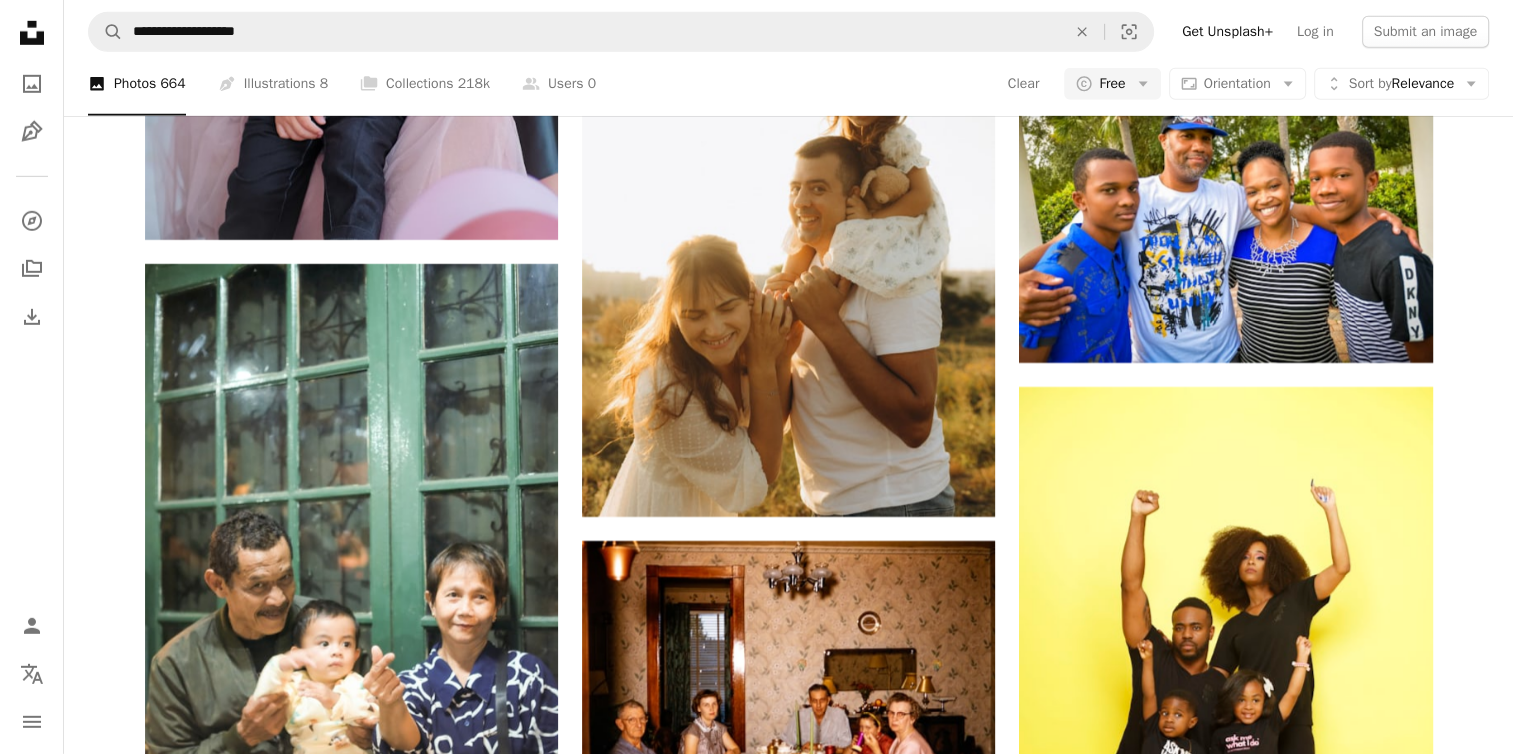 click at bounding box center (788, 16464) 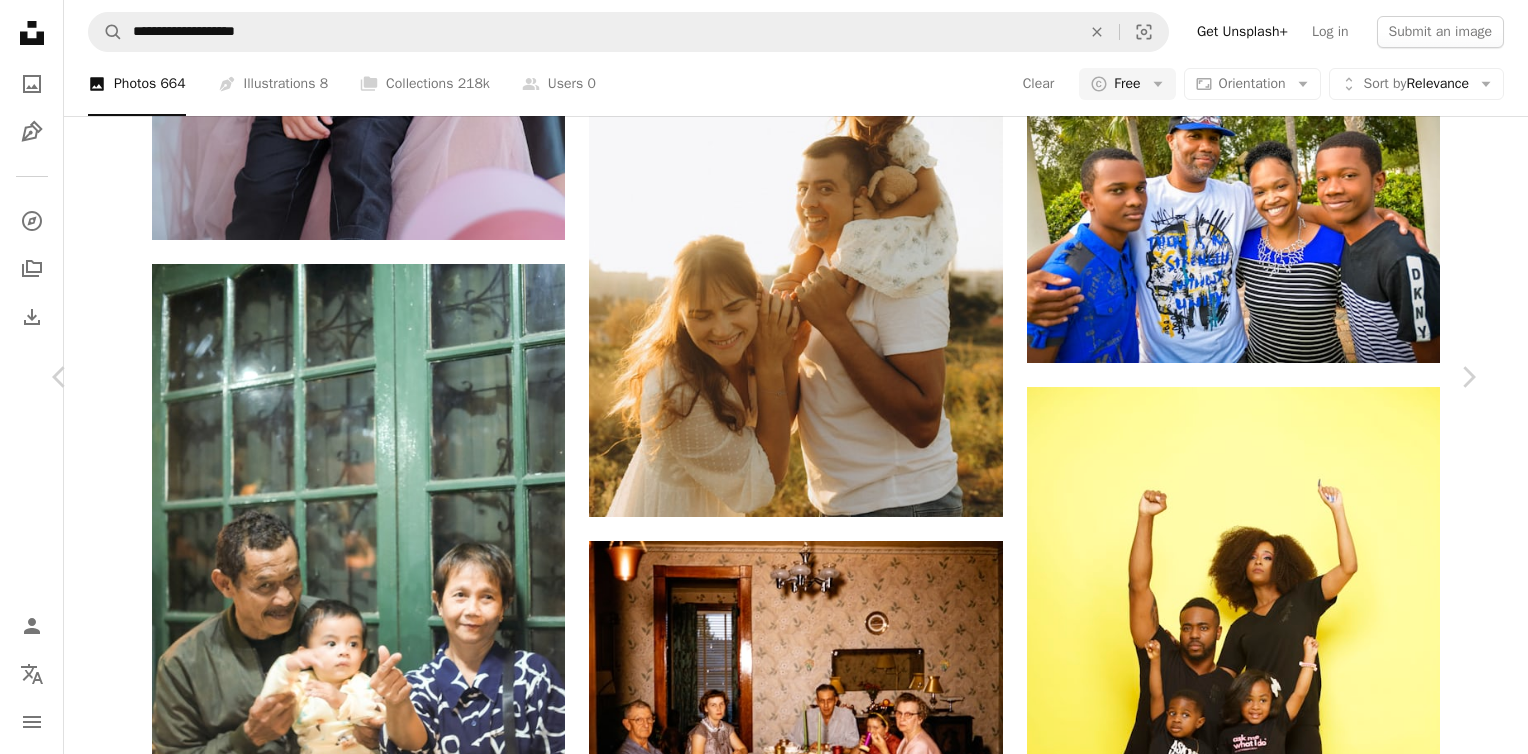 click on "An X shape" at bounding box center (20, 20) 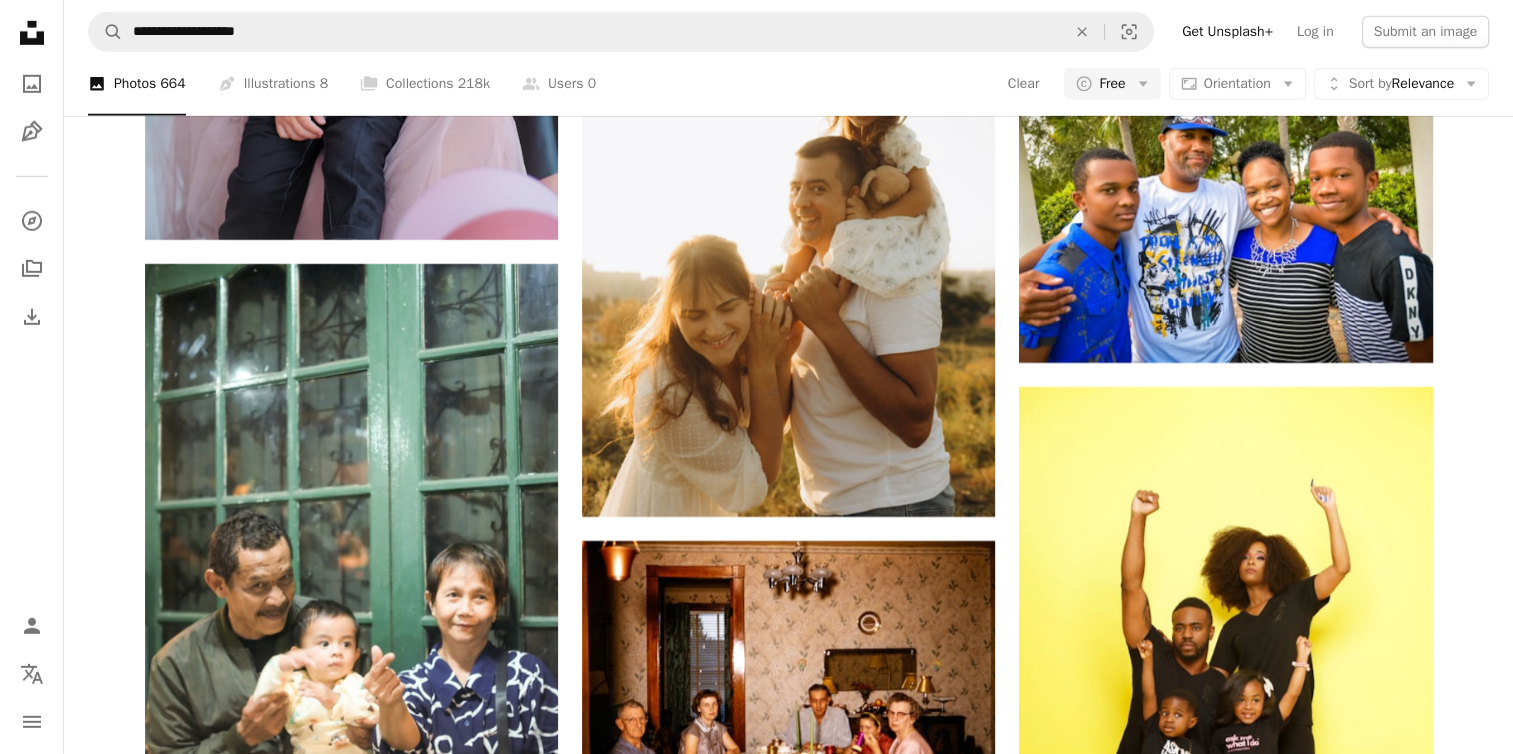 scroll, scrollTop: 26000, scrollLeft: 0, axis: vertical 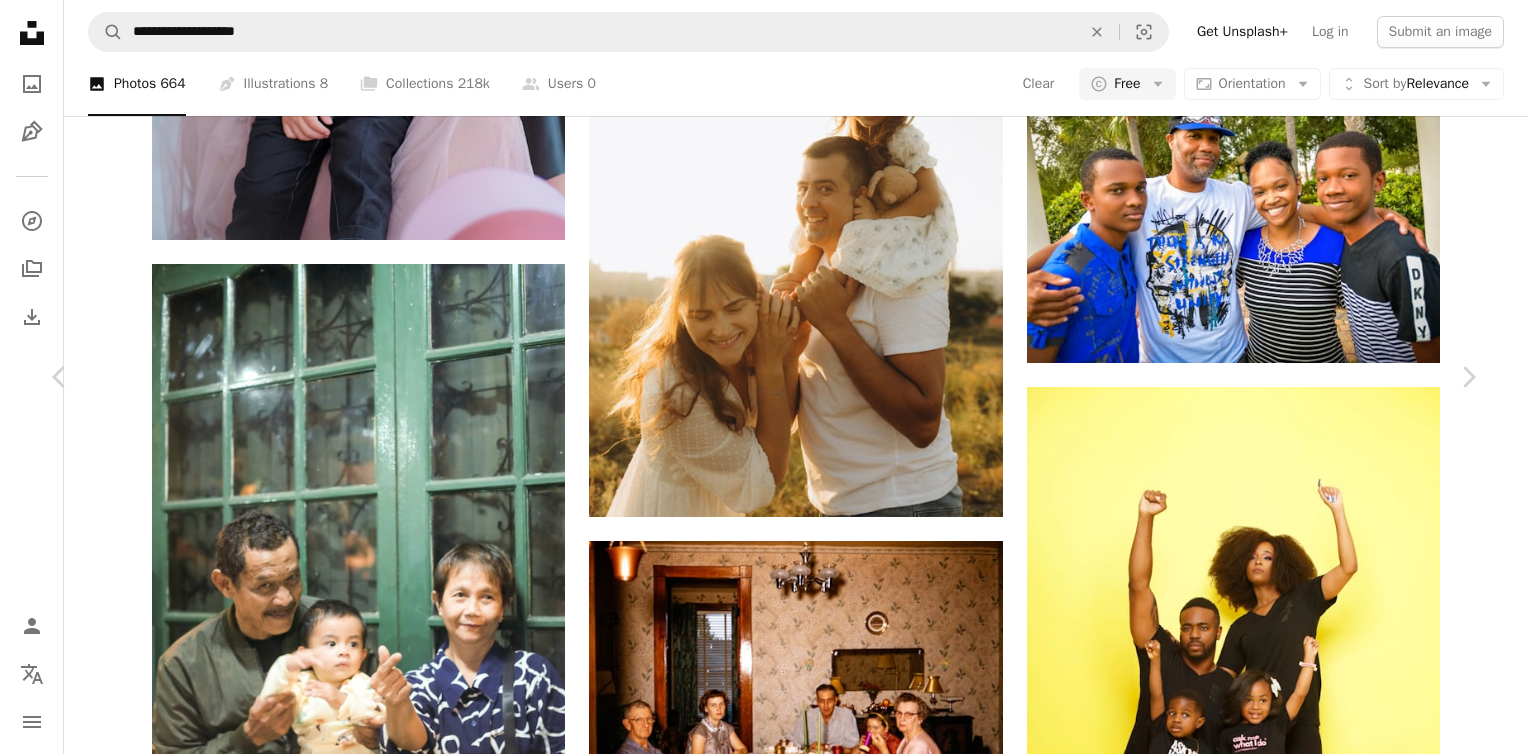 click on "An X shape" at bounding box center (20, 20) 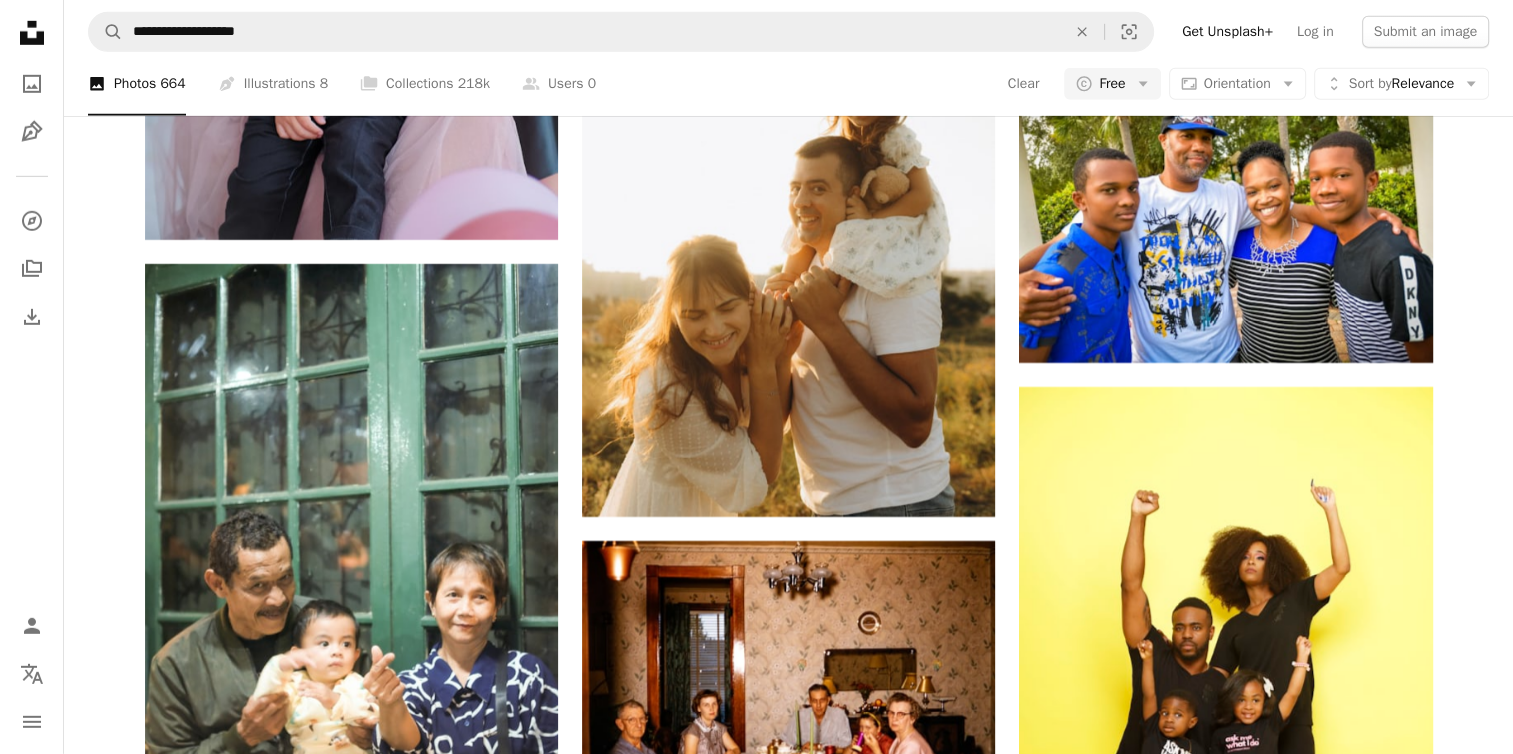 scroll, scrollTop: 37700, scrollLeft: 0, axis: vertical 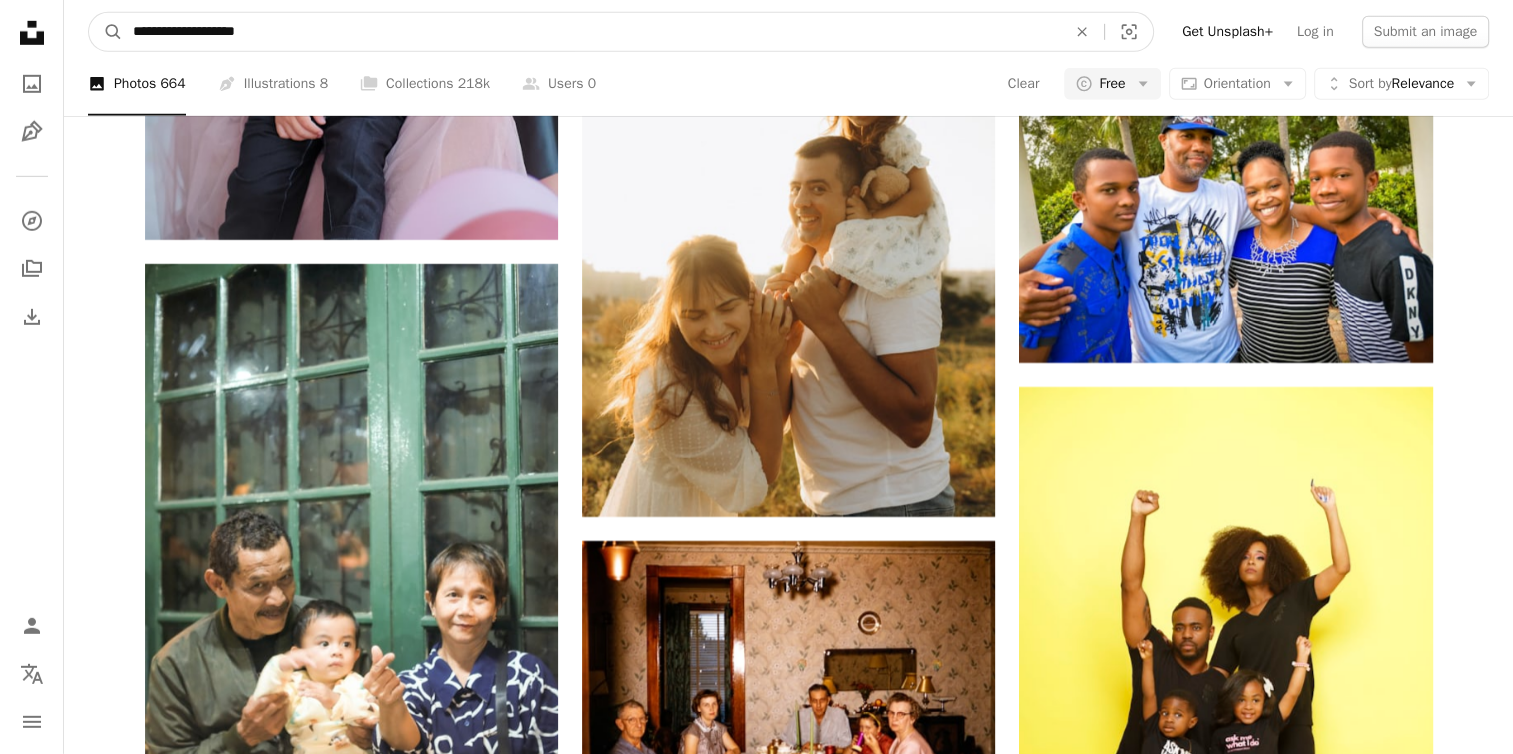 drag, startPoint x: 223, startPoint y: 30, endPoint x: 178, endPoint y: 12, distance: 48.466484 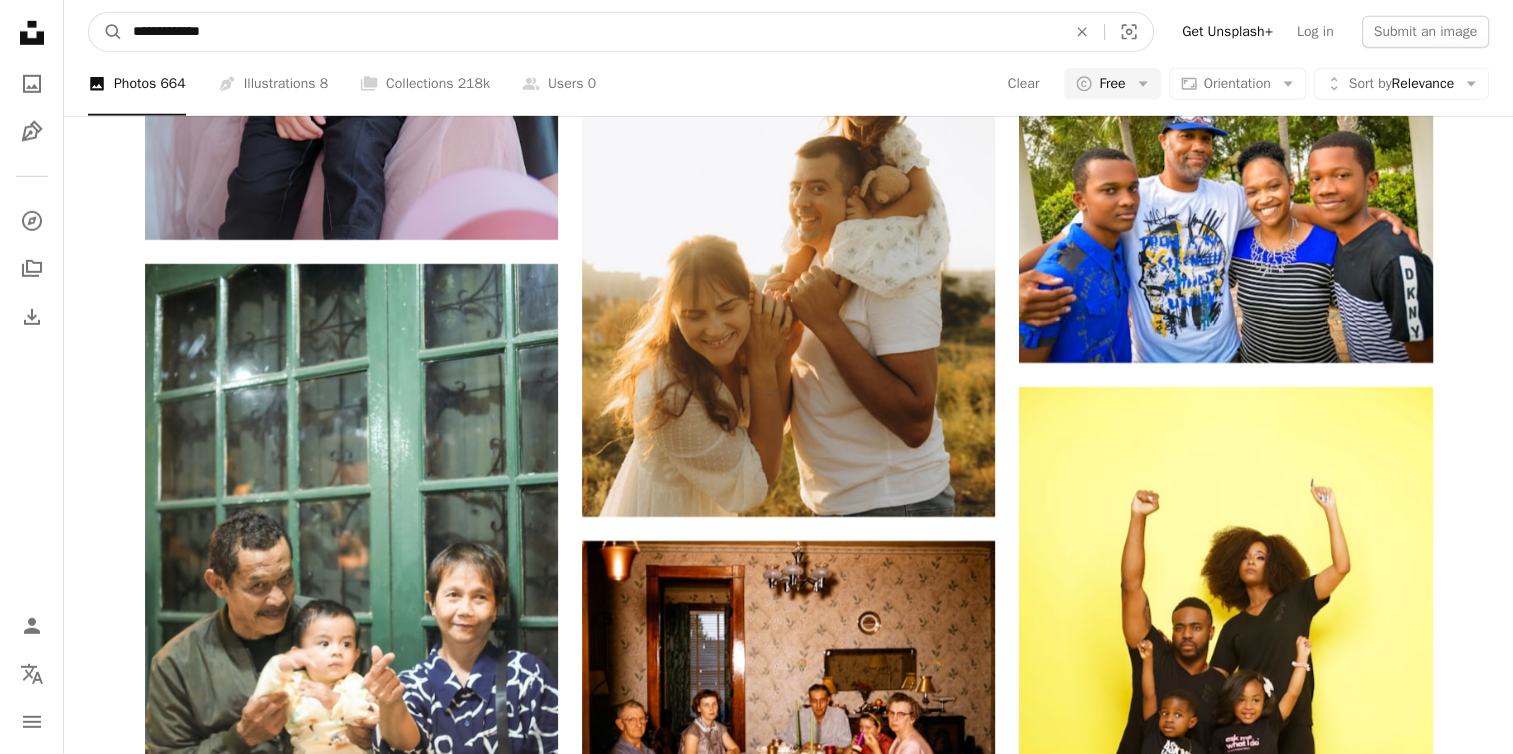 type on "**********" 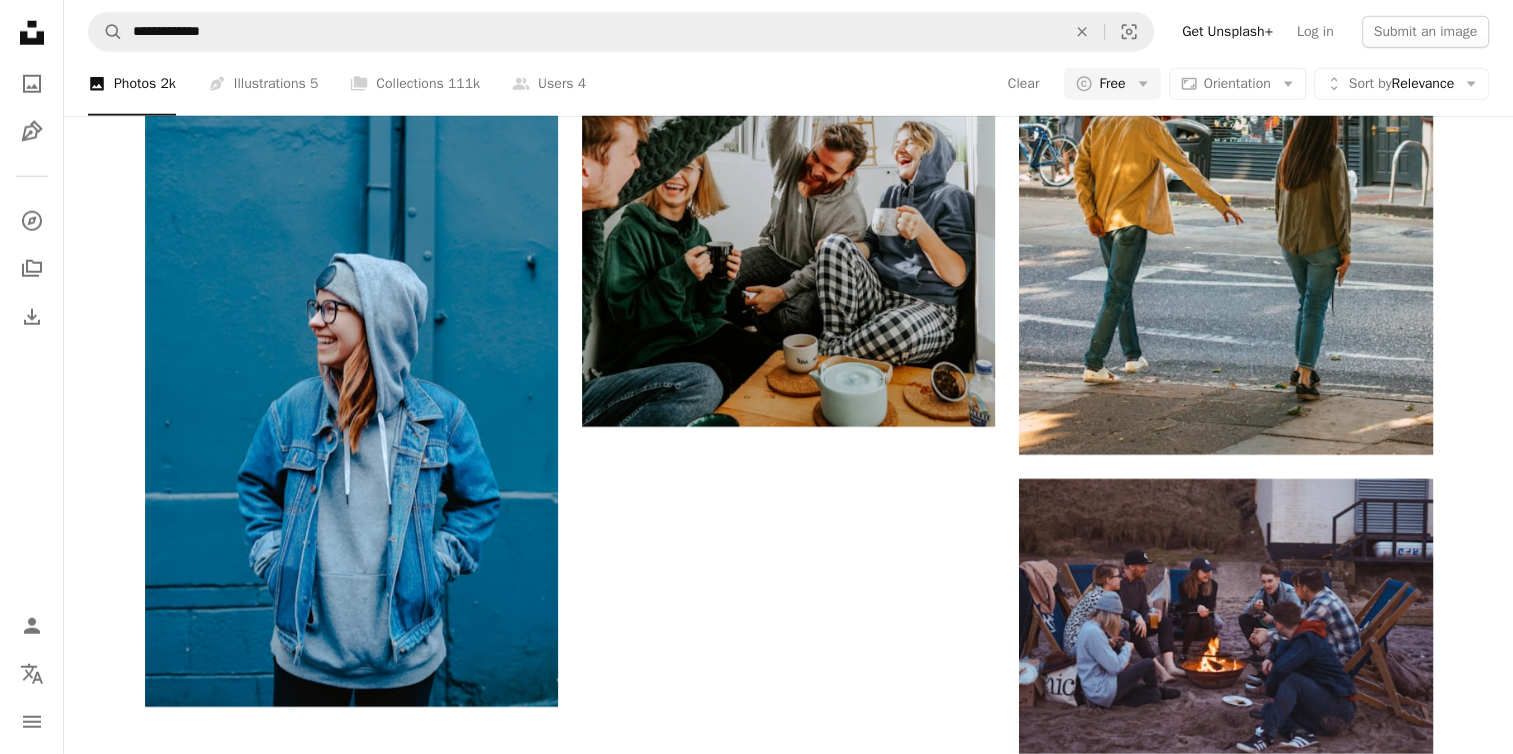scroll, scrollTop: 2600, scrollLeft: 0, axis: vertical 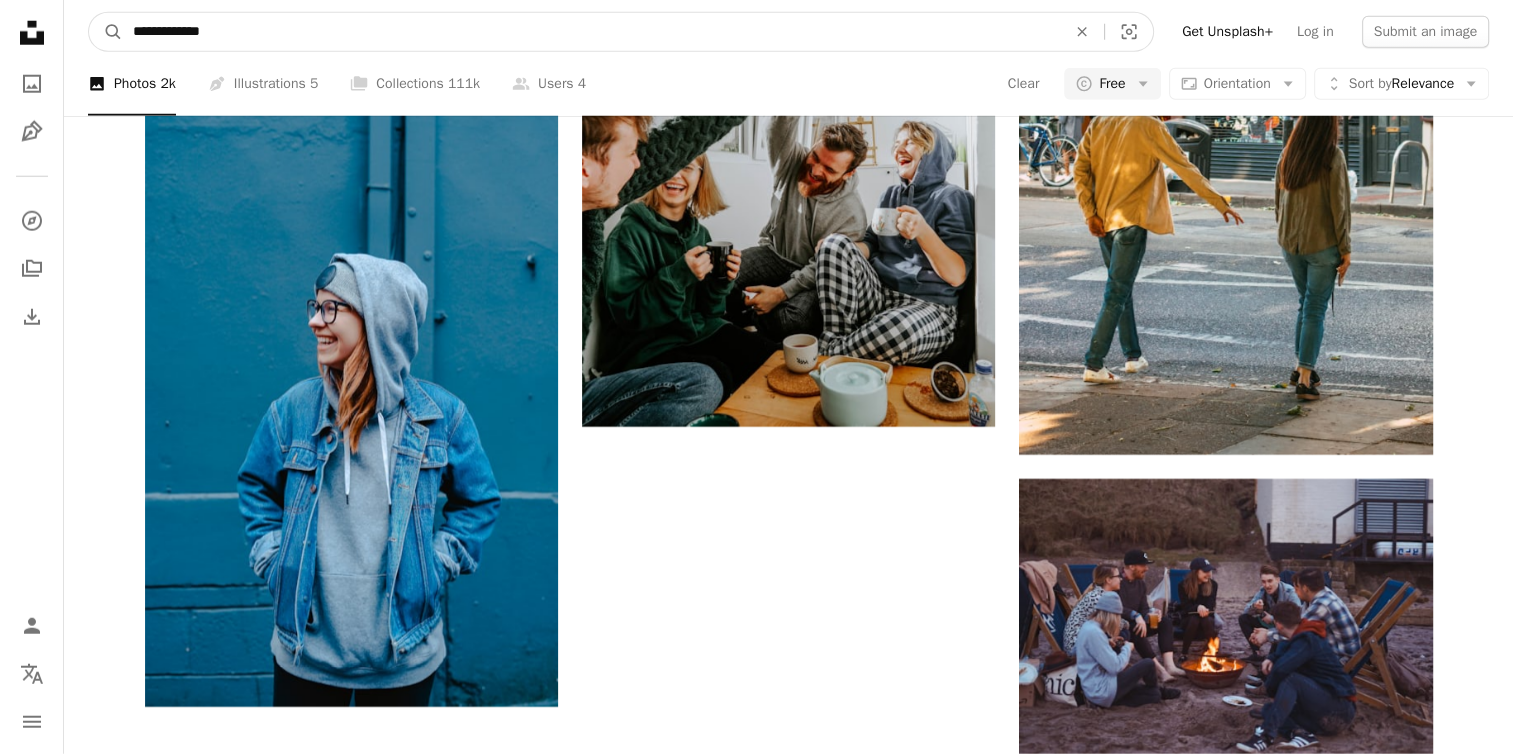 drag, startPoint x: 179, startPoint y: 34, endPoint x: 250, endPoint y: 31, distance: 71.063354 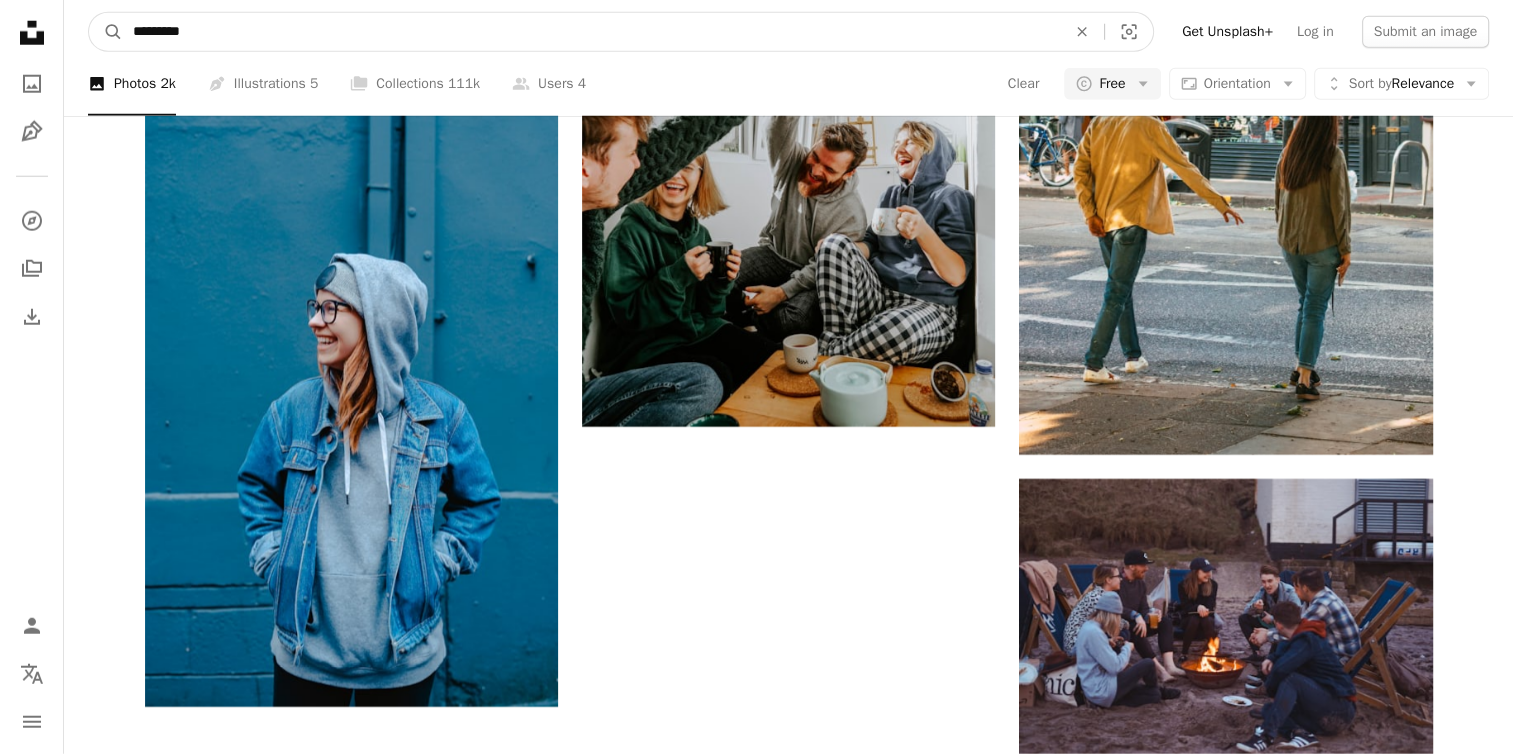 type on "**********" 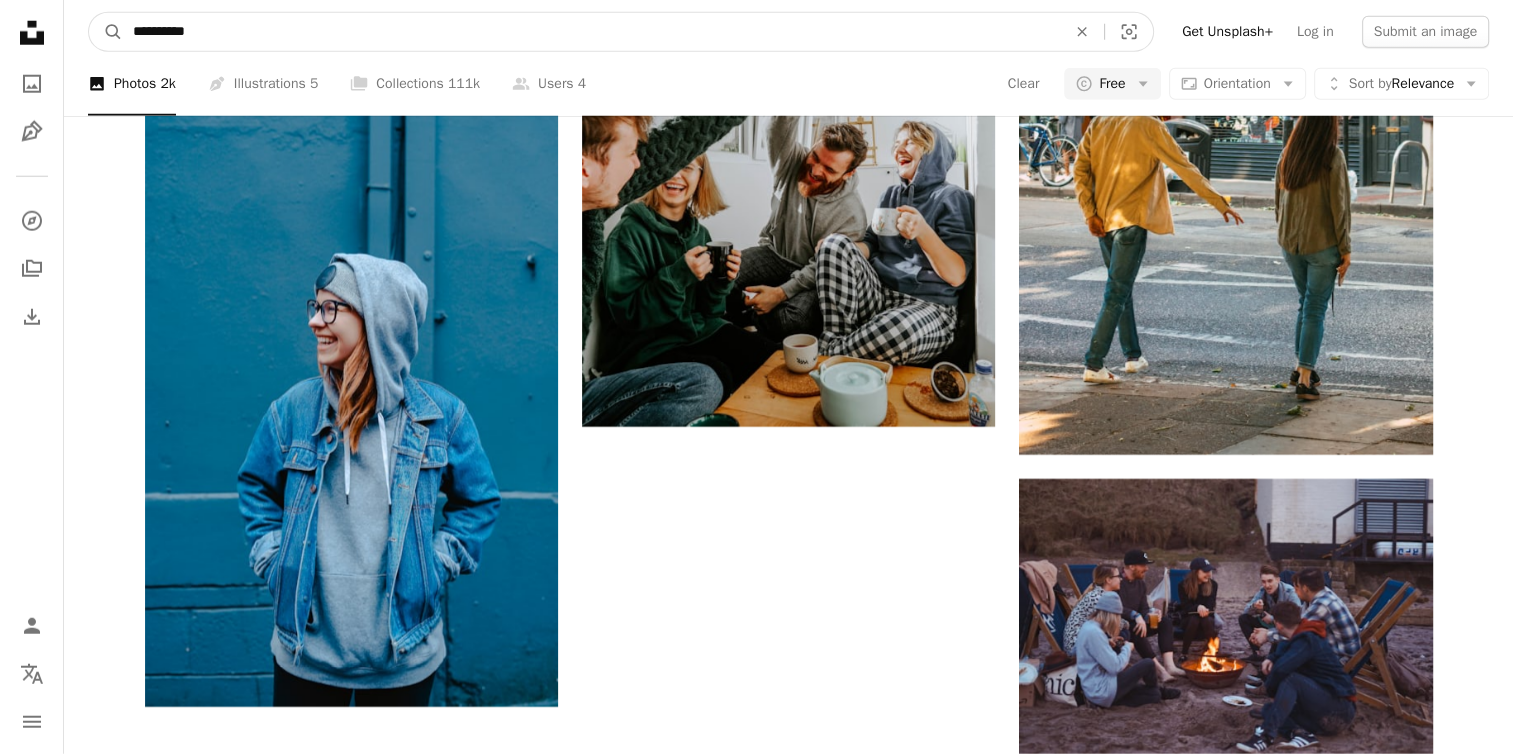 click on "A magnifying glass" at bounding box center (106, 32) 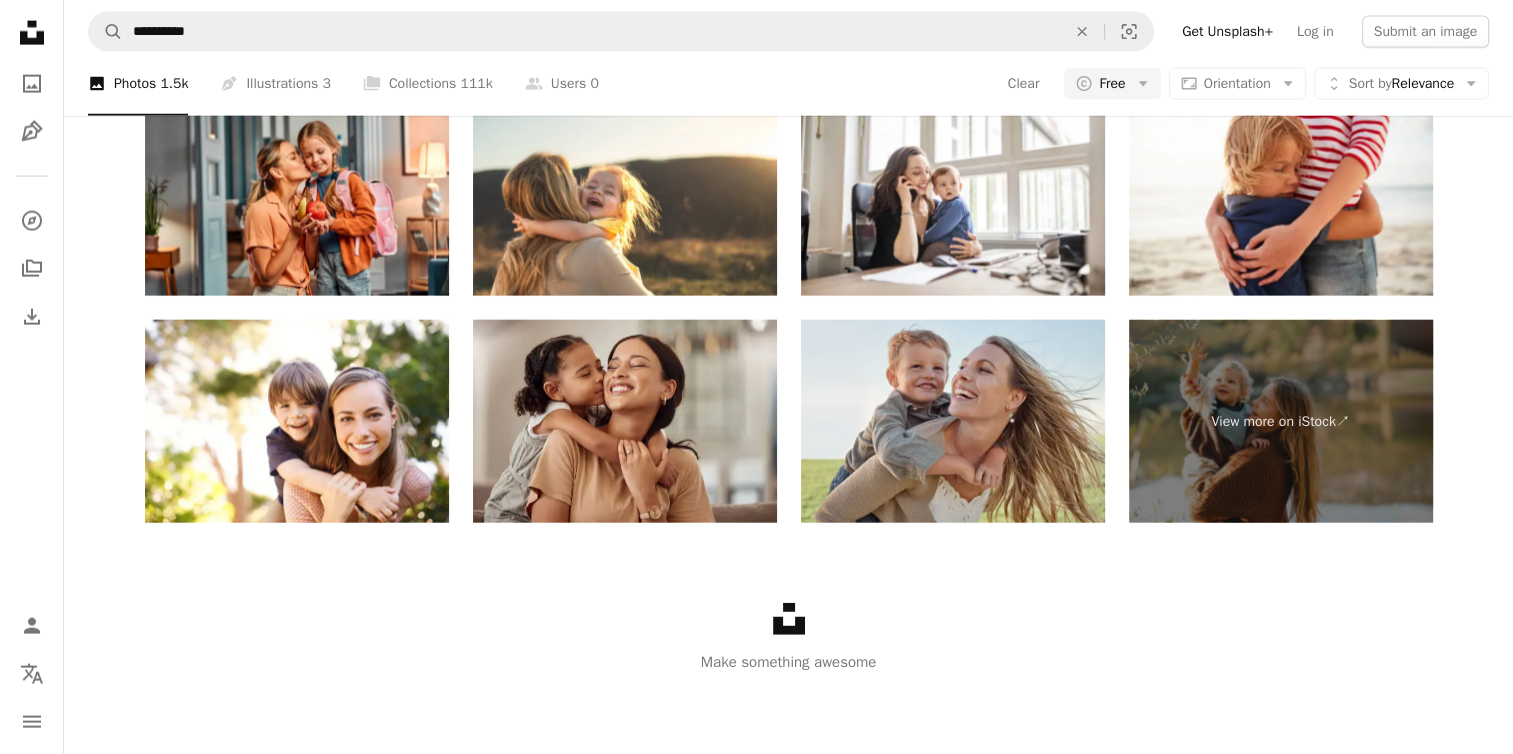 scroll, scrollTop: 4400, scrollLeft: 0, axis: vertical 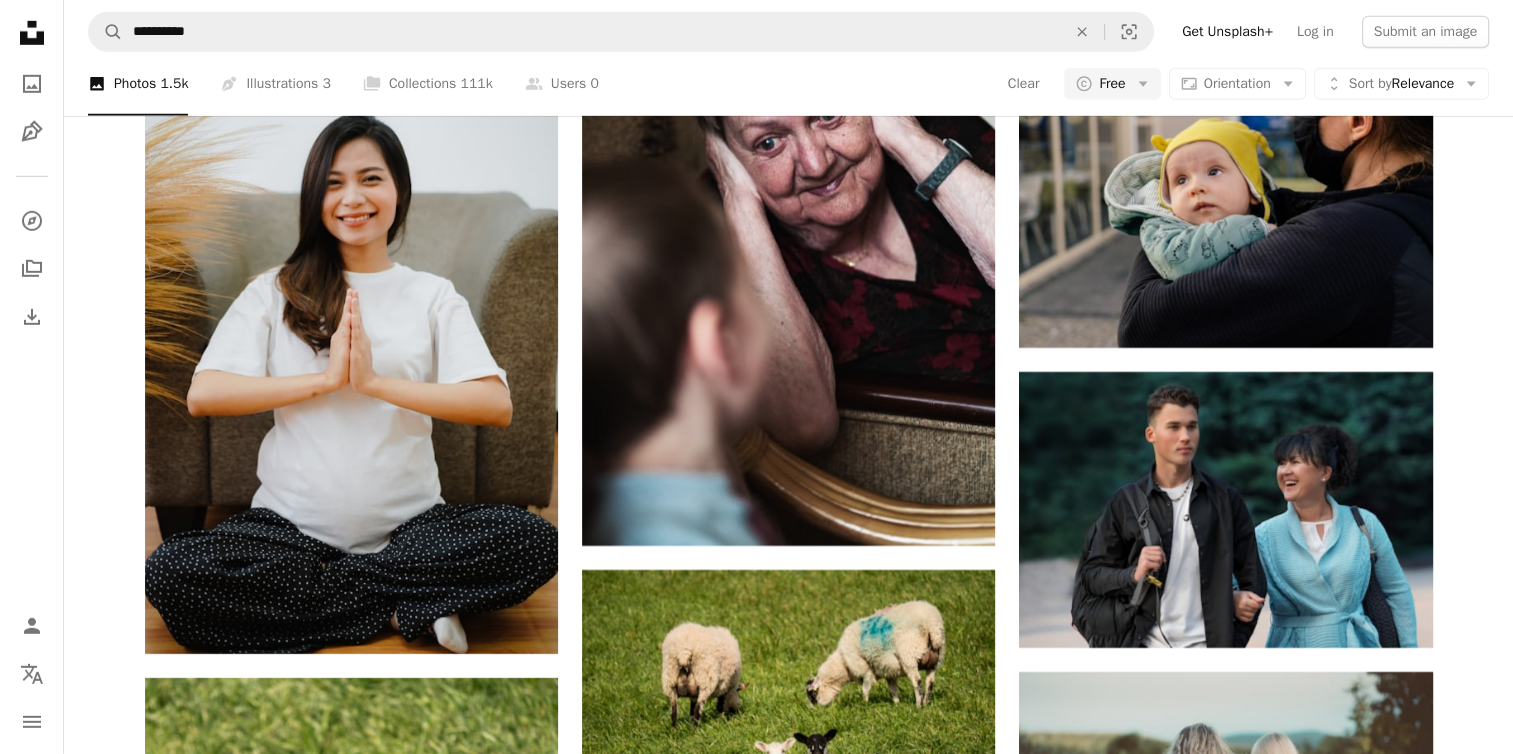 click at bounding box center (1225, 3829) 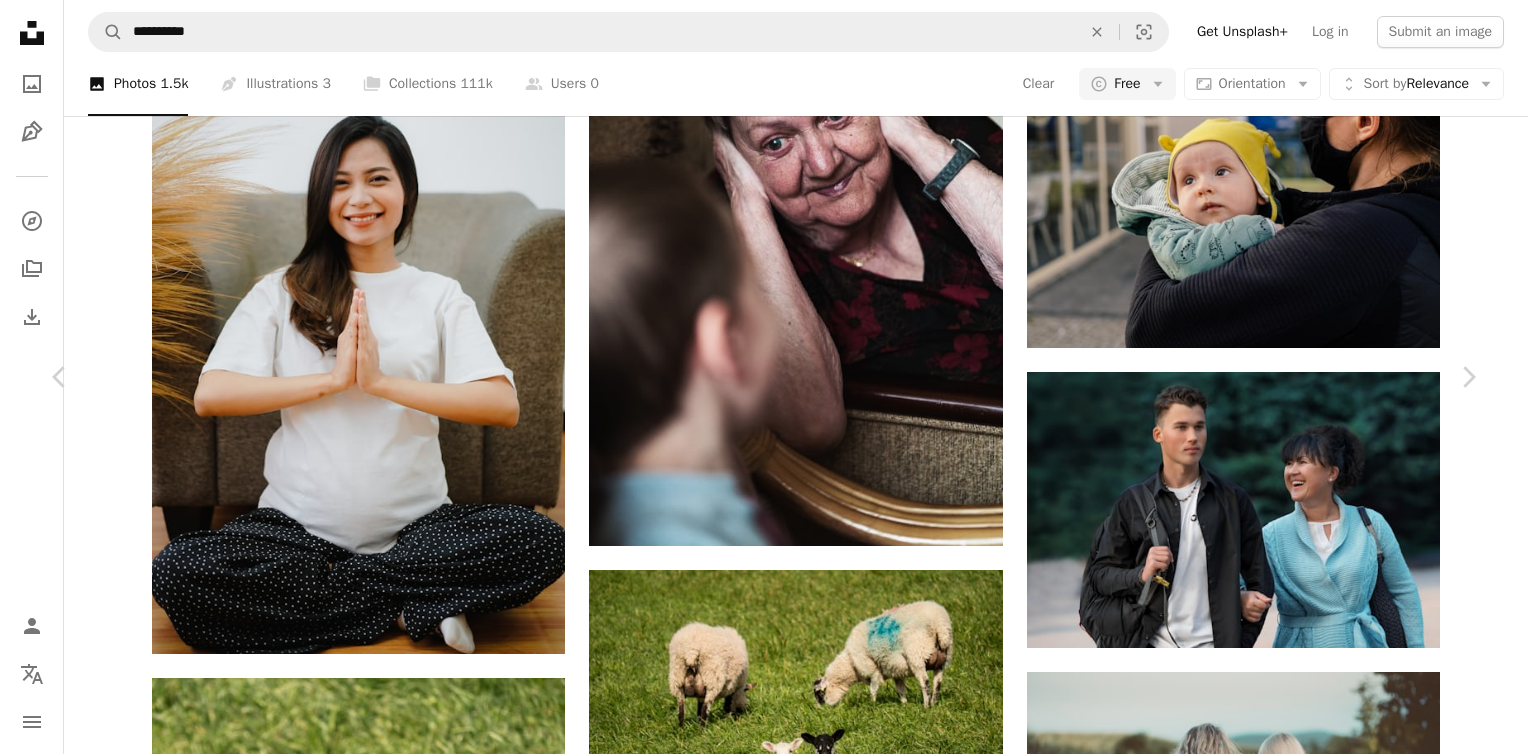 click on "An X shape" at bounding box center [20, 20] 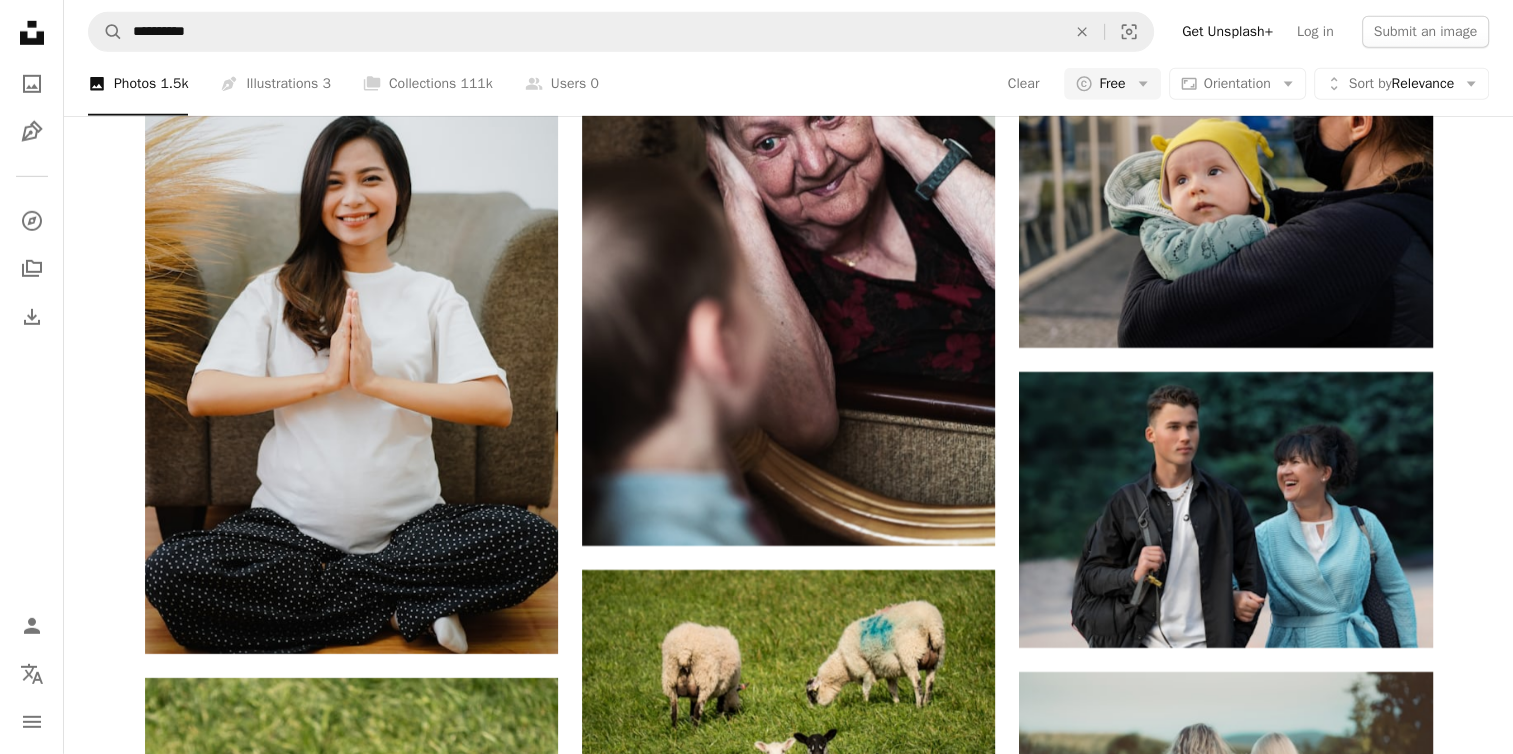 scroll, scrollTop: 31800, scrollLeft: 0, axis: vertical 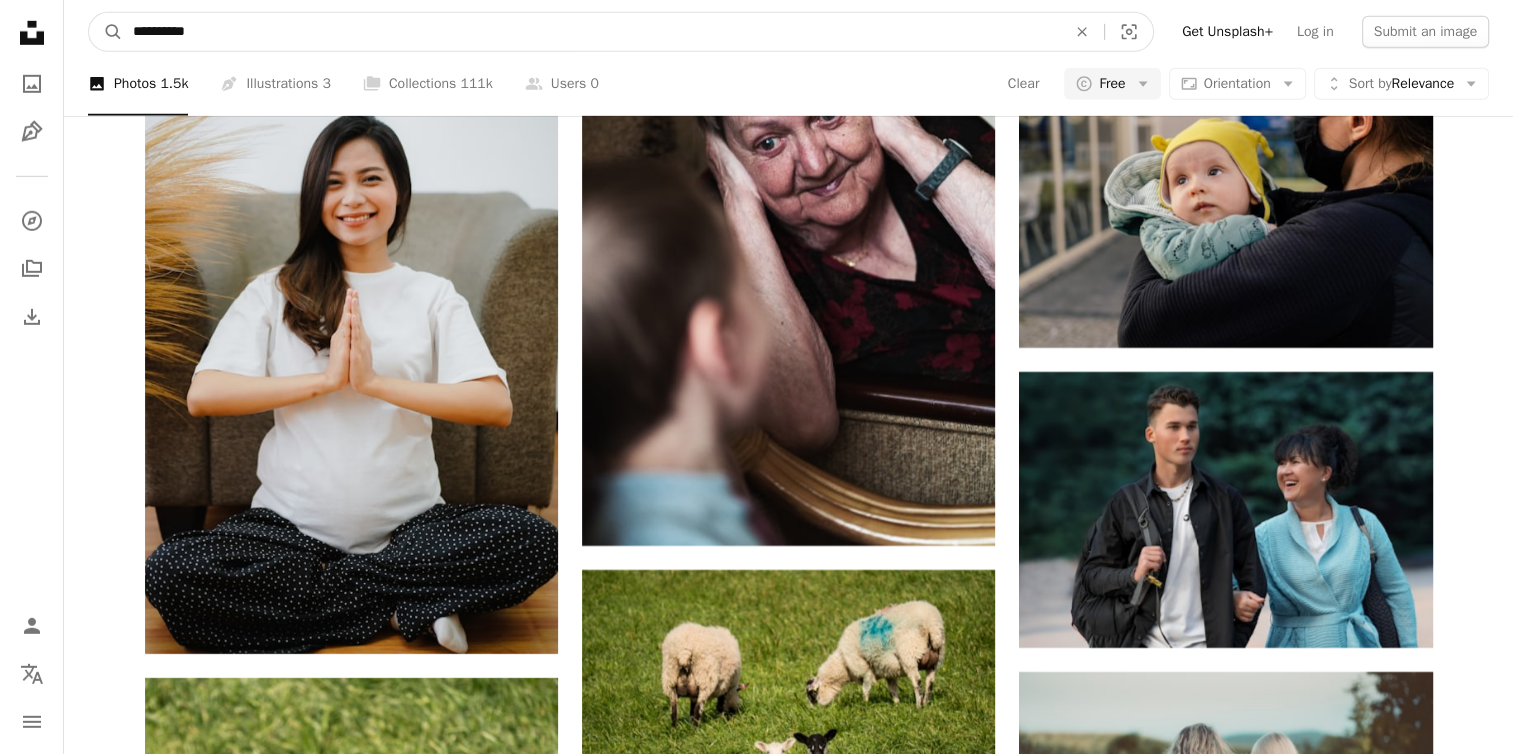 click on "**********" at bounding box center [591, 32] 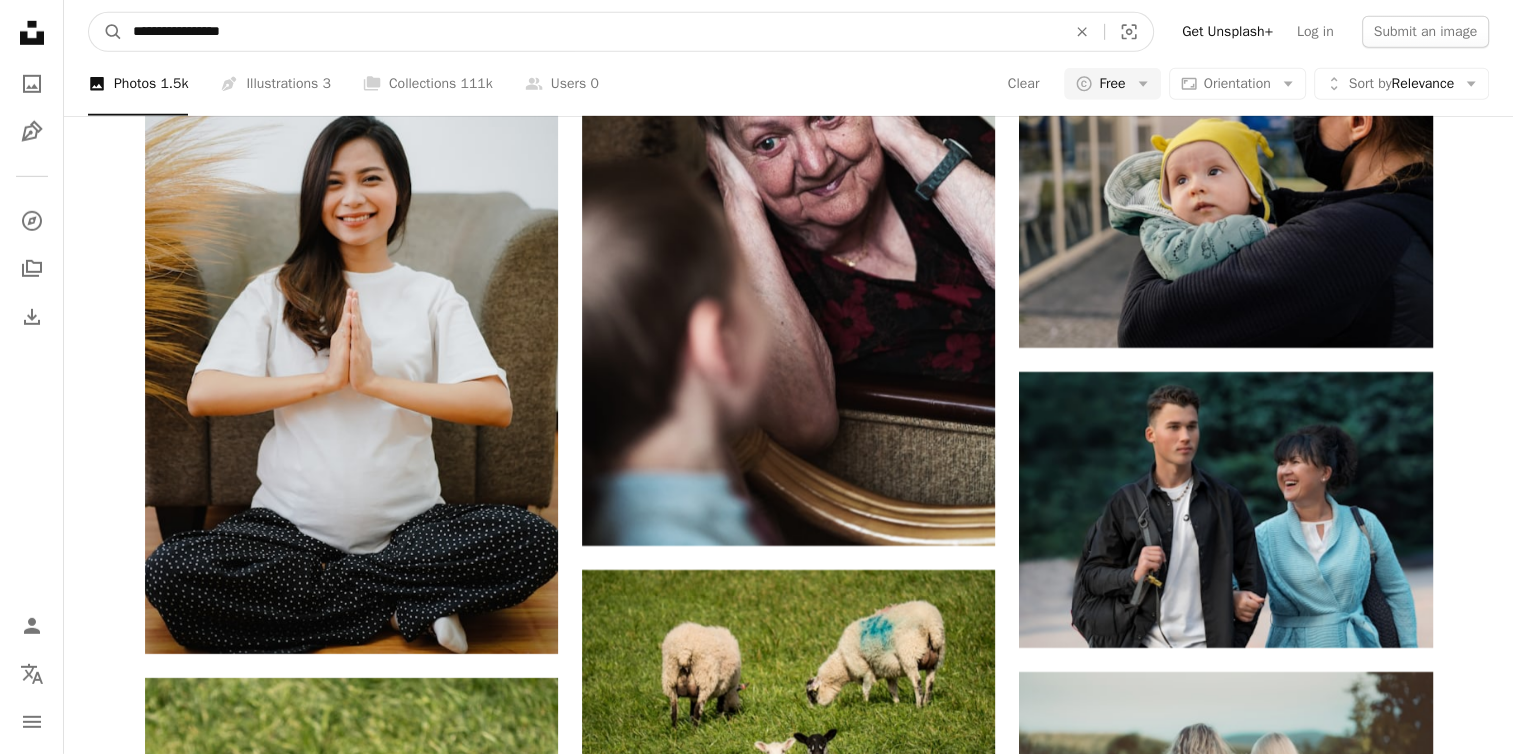 type on "**********" 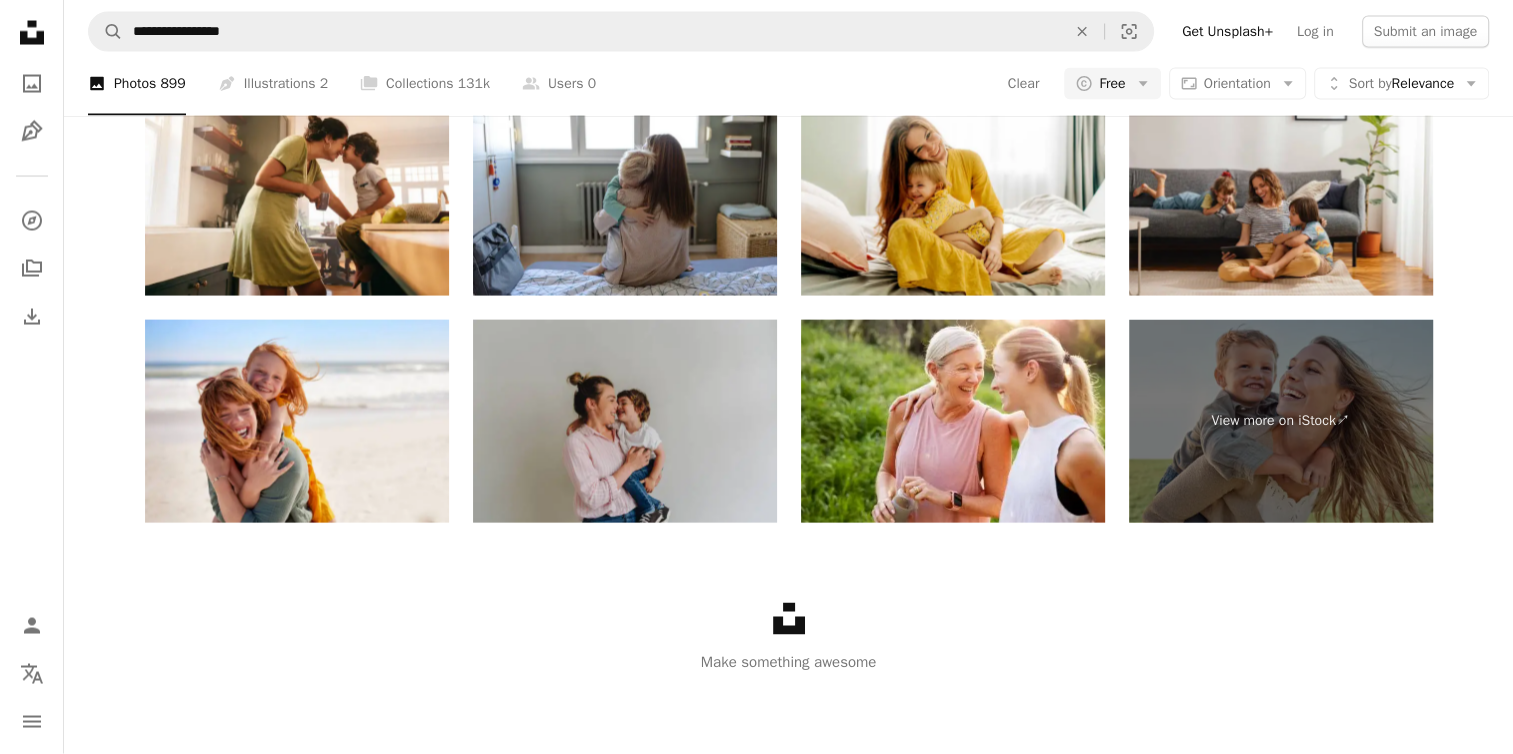 scroll, scrollTop: 3300, scrollLeft: 0, axis: vertical 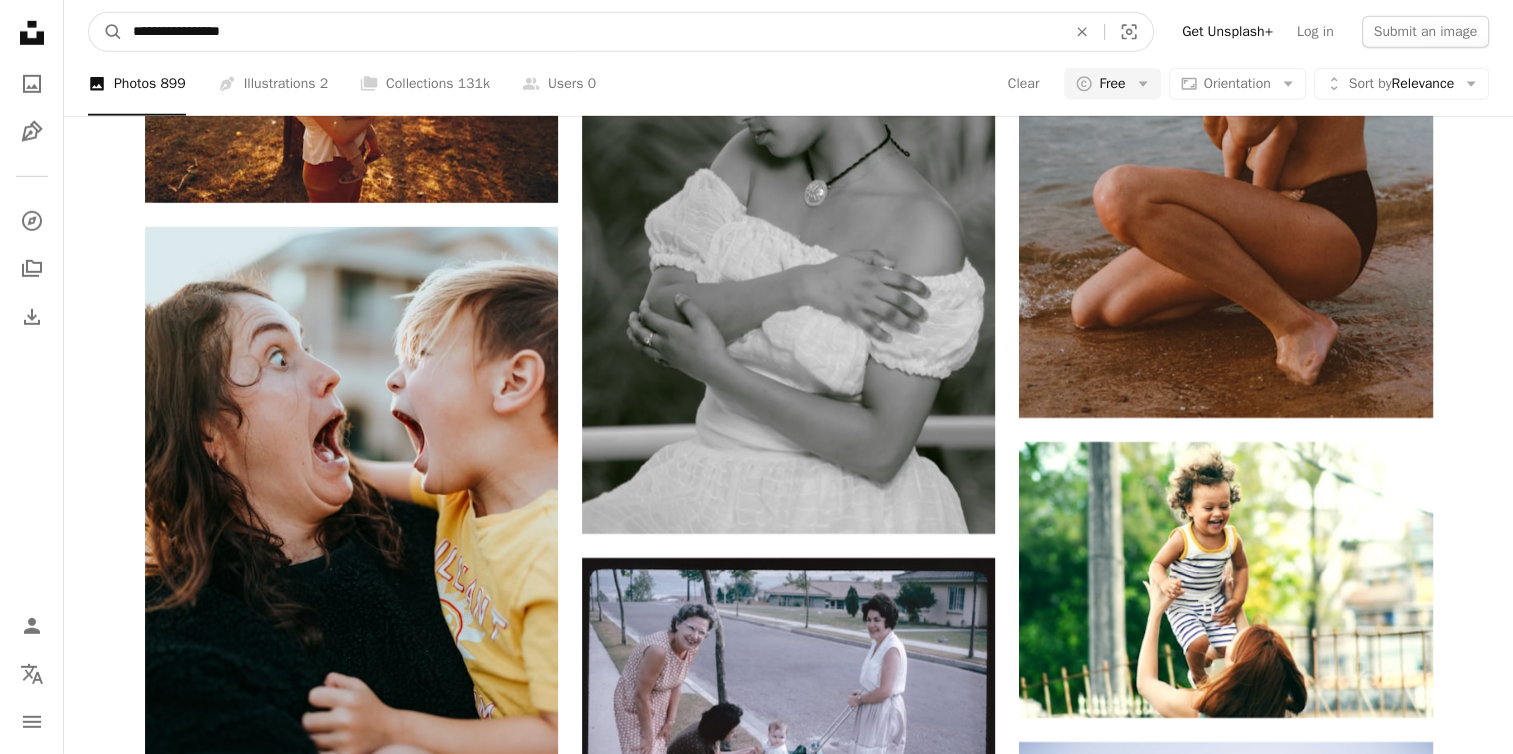 drag, startPoint x: 297, startPoint y: 34, endPoint x: -4, endPoint y: -8, distance: 303.9161 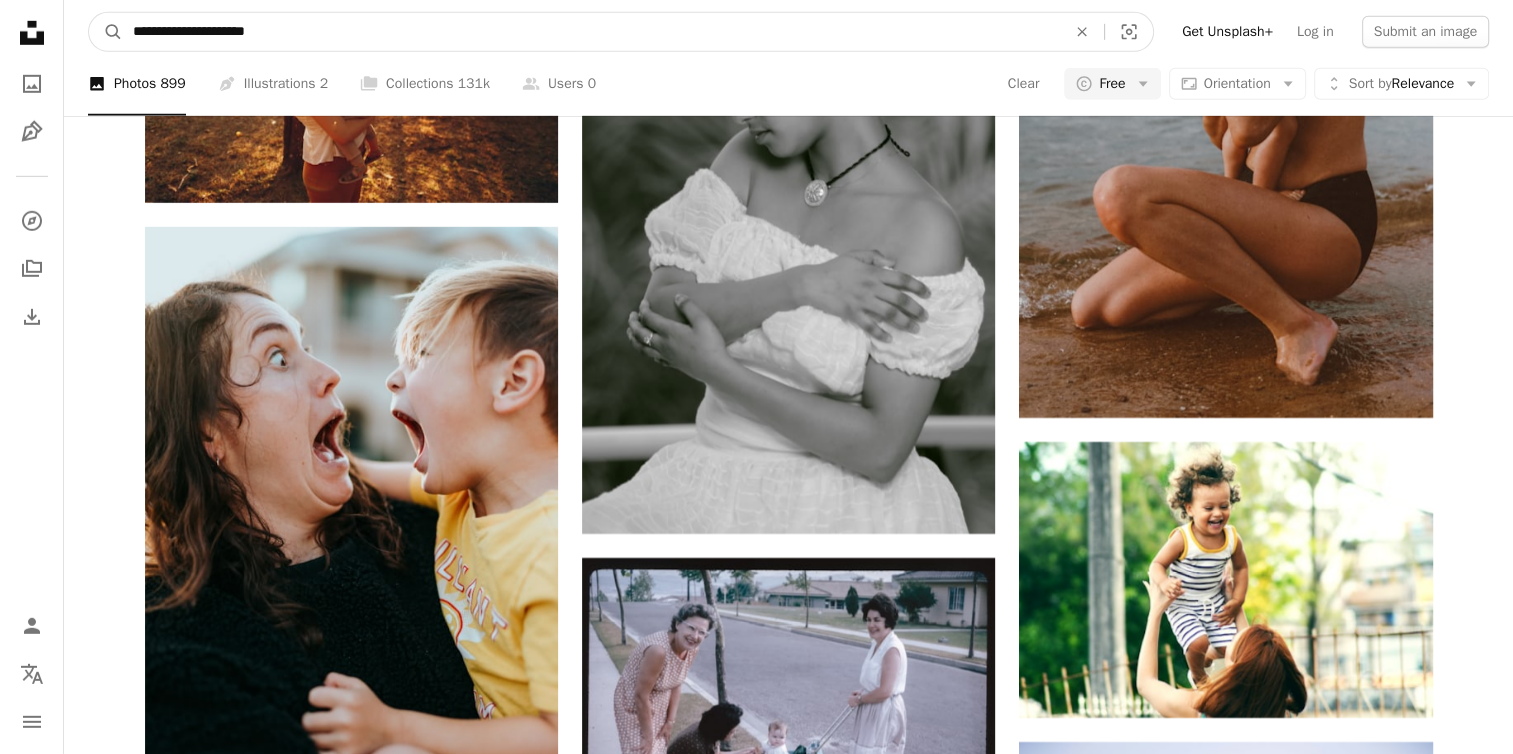 type on "**********" 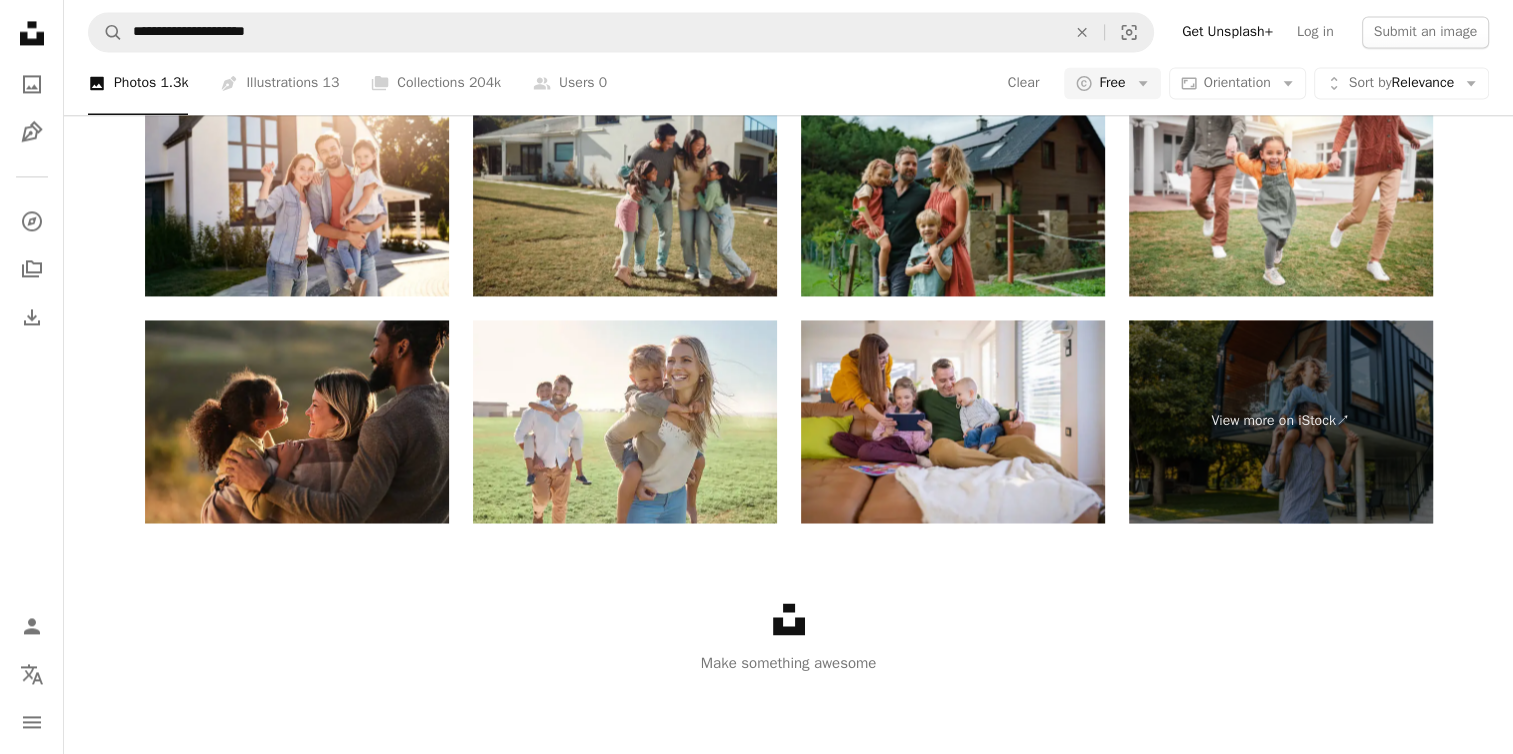 scroll, scrollTop: 406, scrollLeft: 0, axis: vertical 